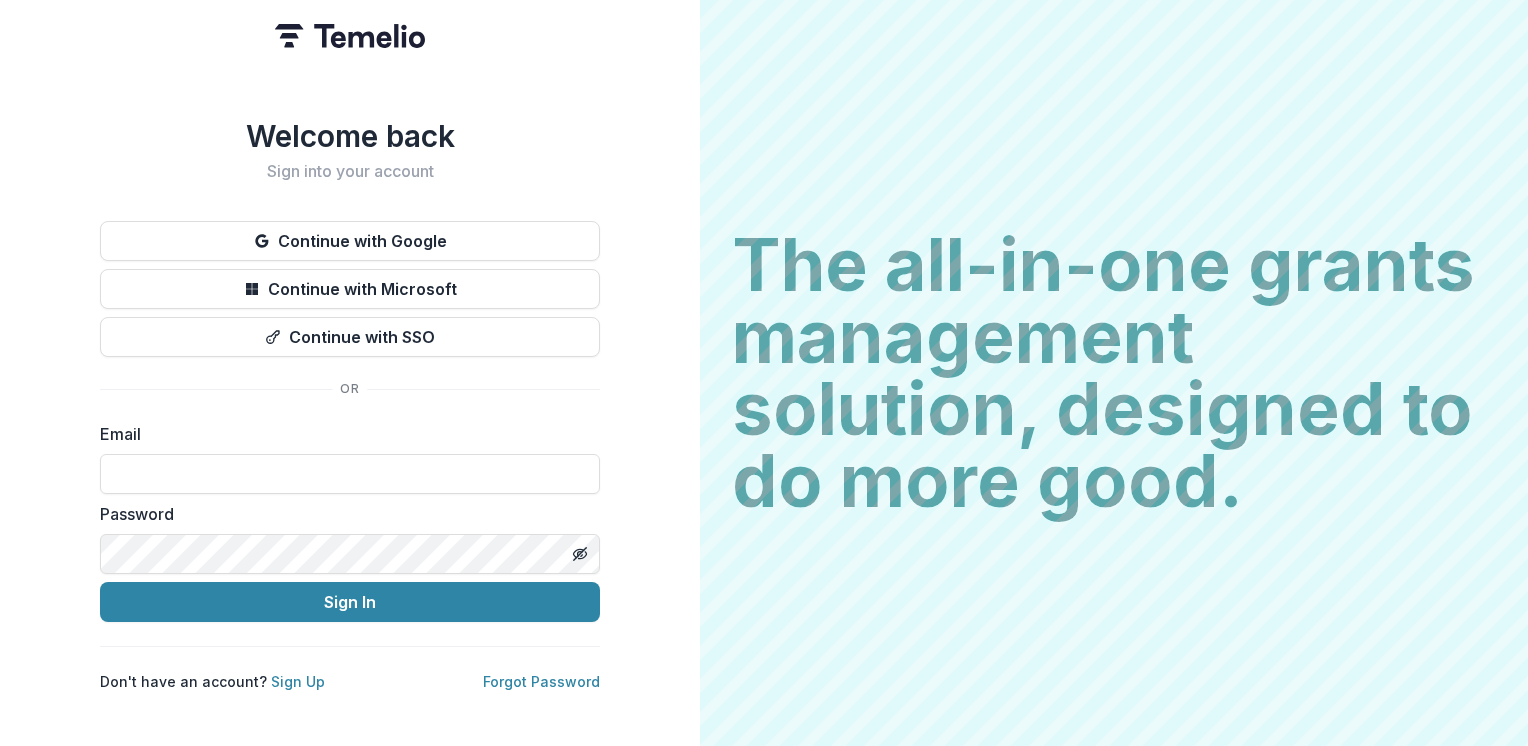 scroll, scrollTop: 0, scrollLeft: 0, axis: both 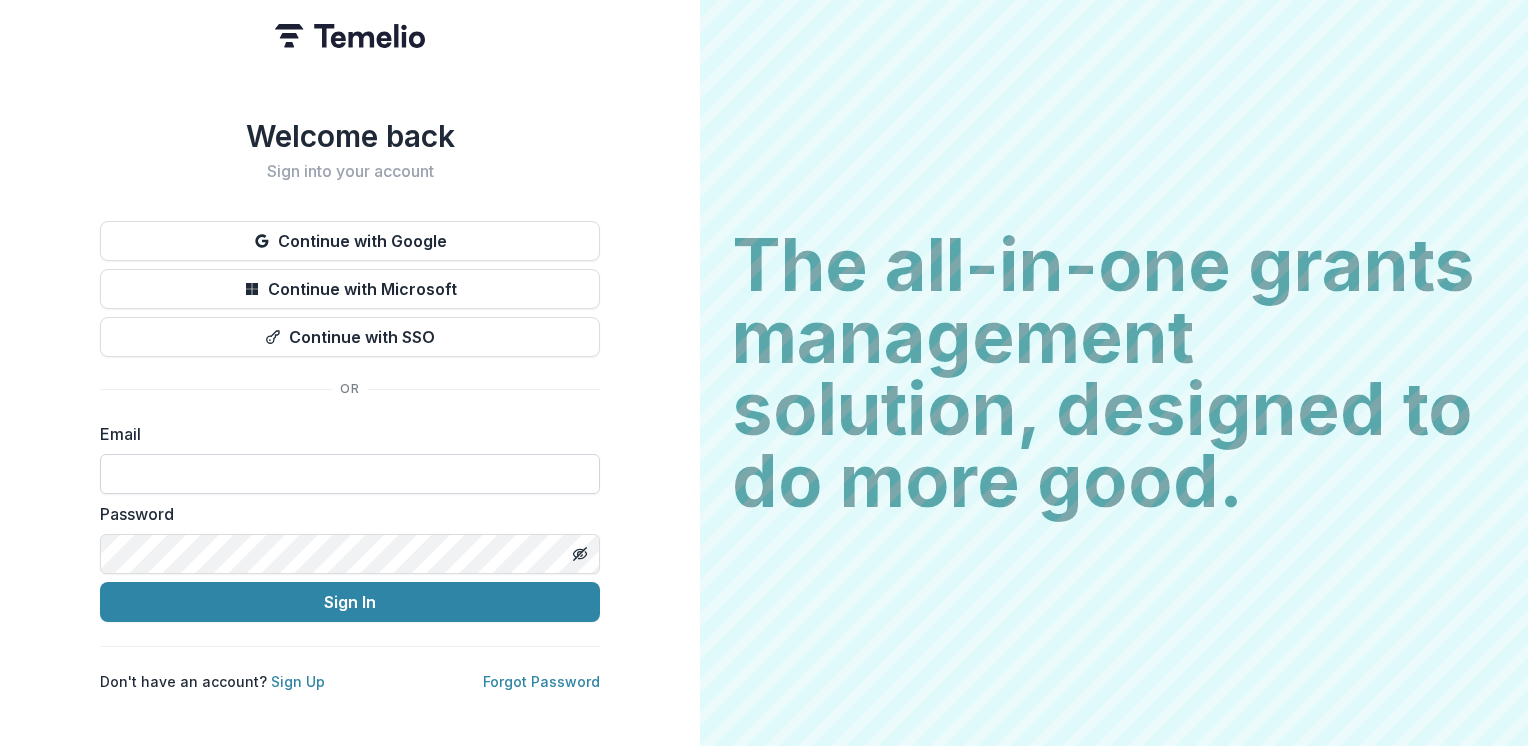 click at bounding box center (350, 474) 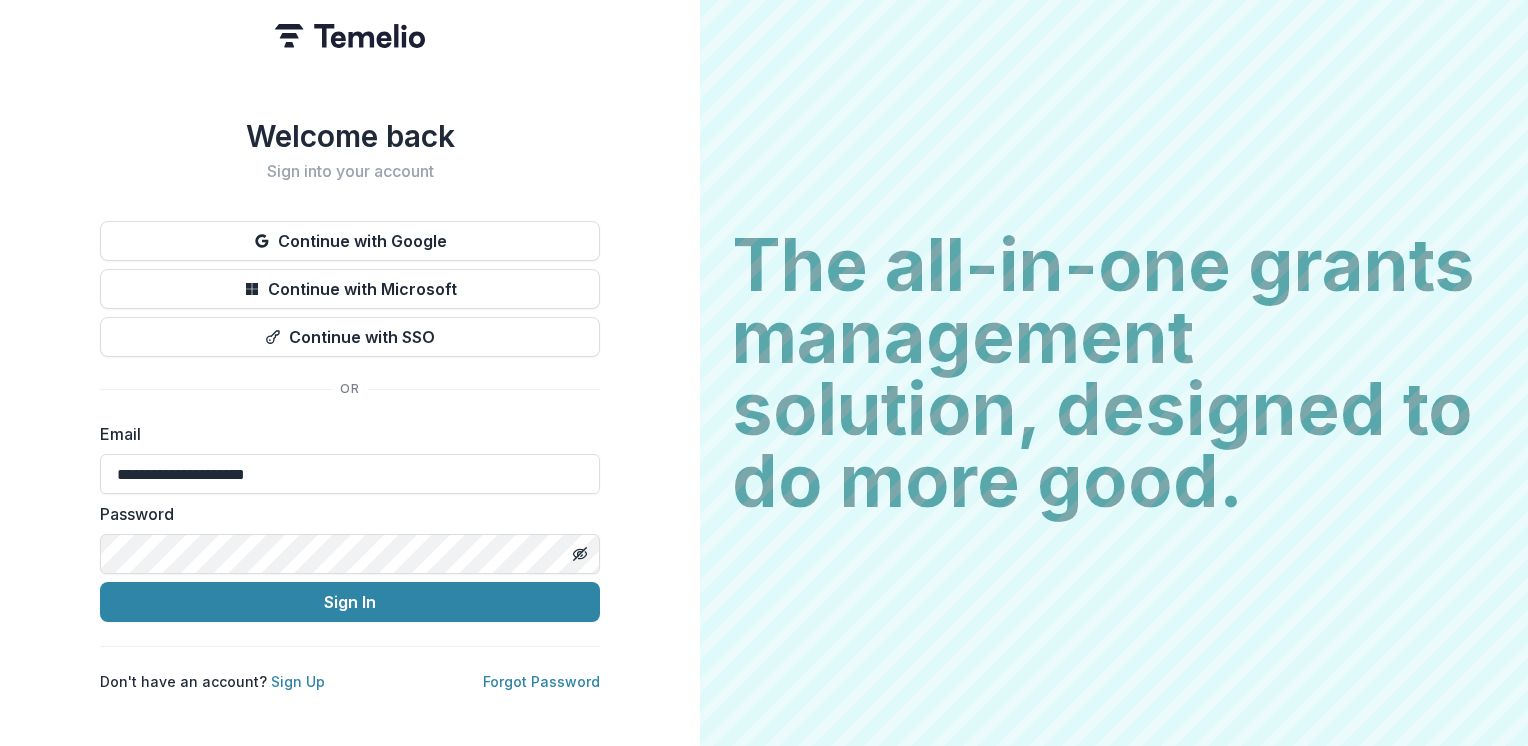 click on "**********" at bounding box center [350, 373] 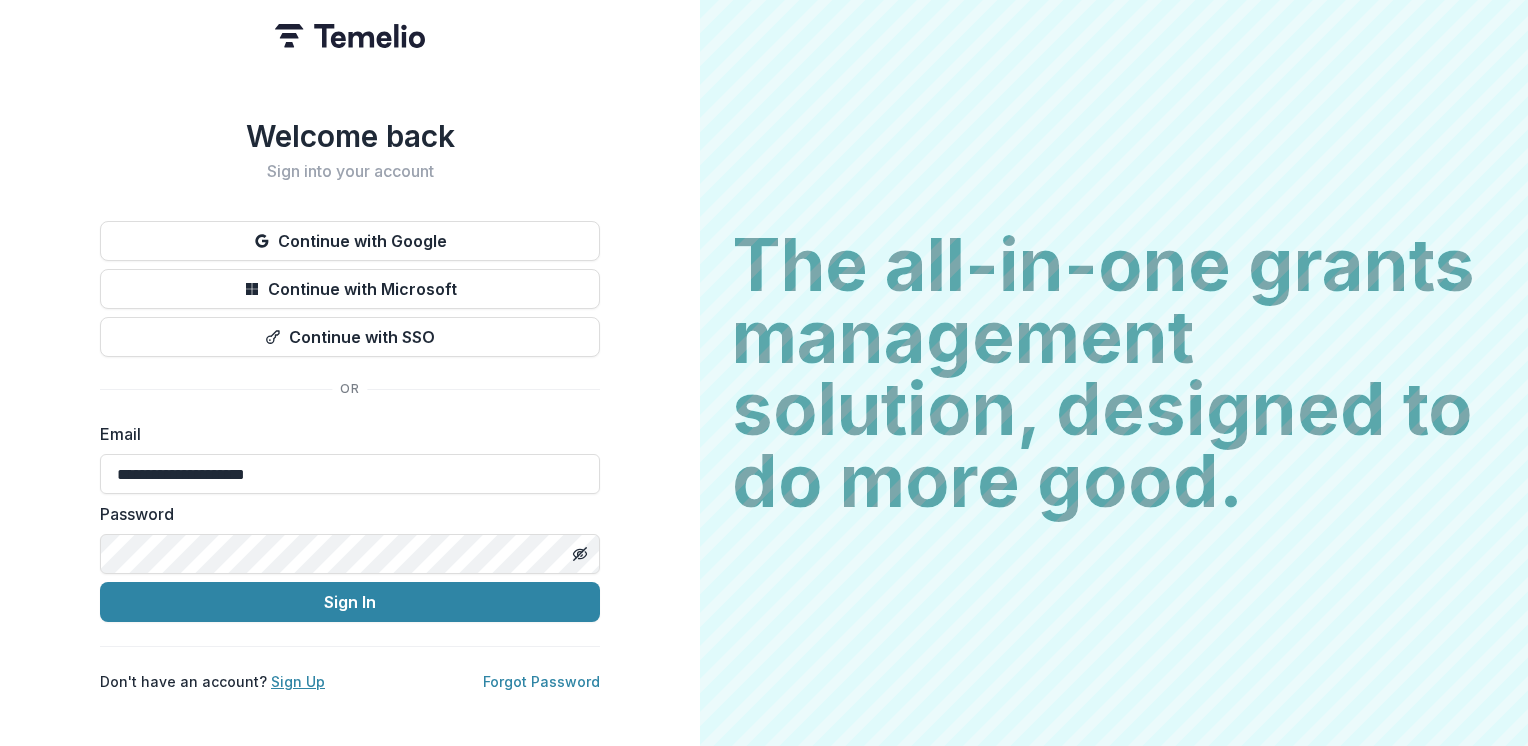 click on "Sign Up" at bounding box center [298, 681] 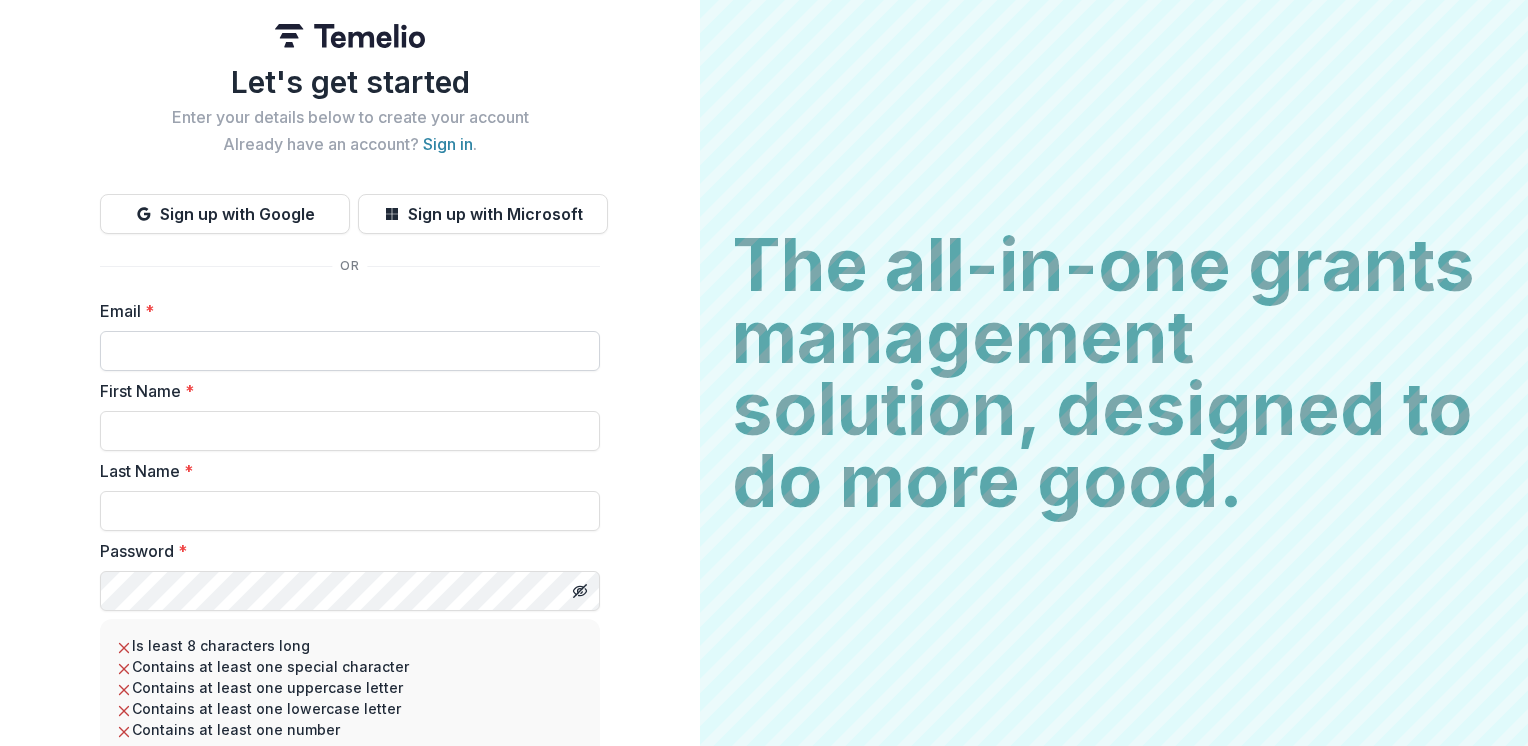 click on "Email *" at bounding box center [350, 351] 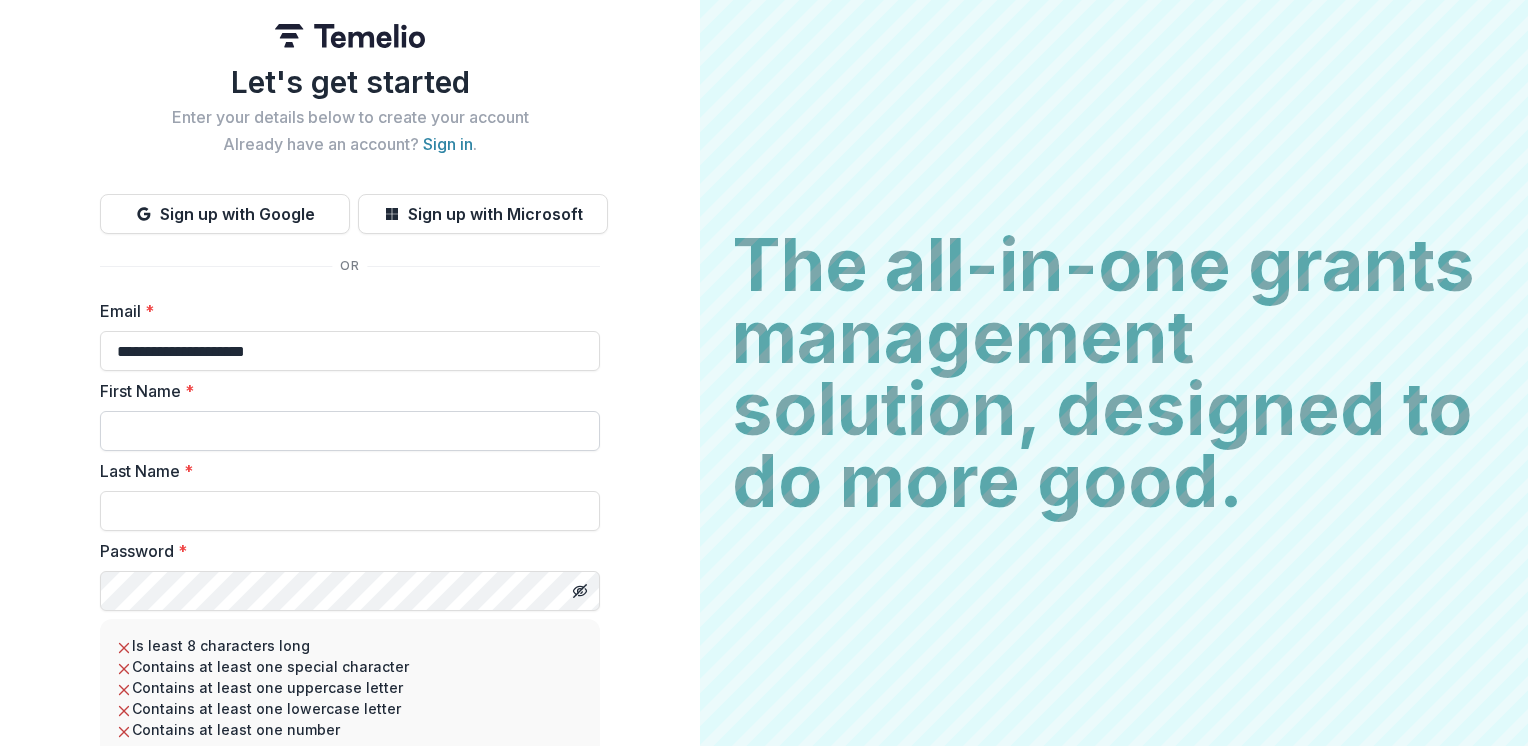 click on "First Name *" at bounding box center (350, 431) 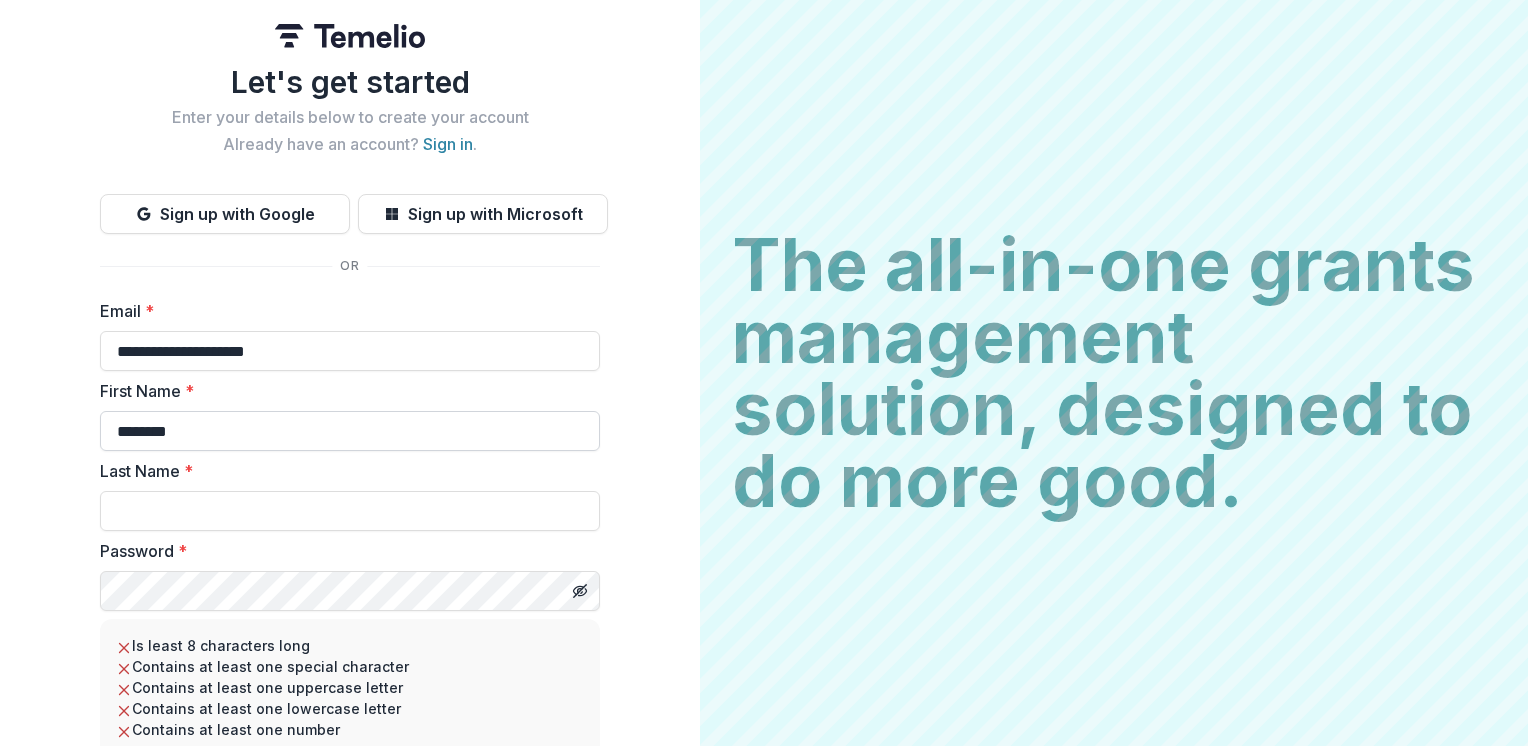 type on "******" 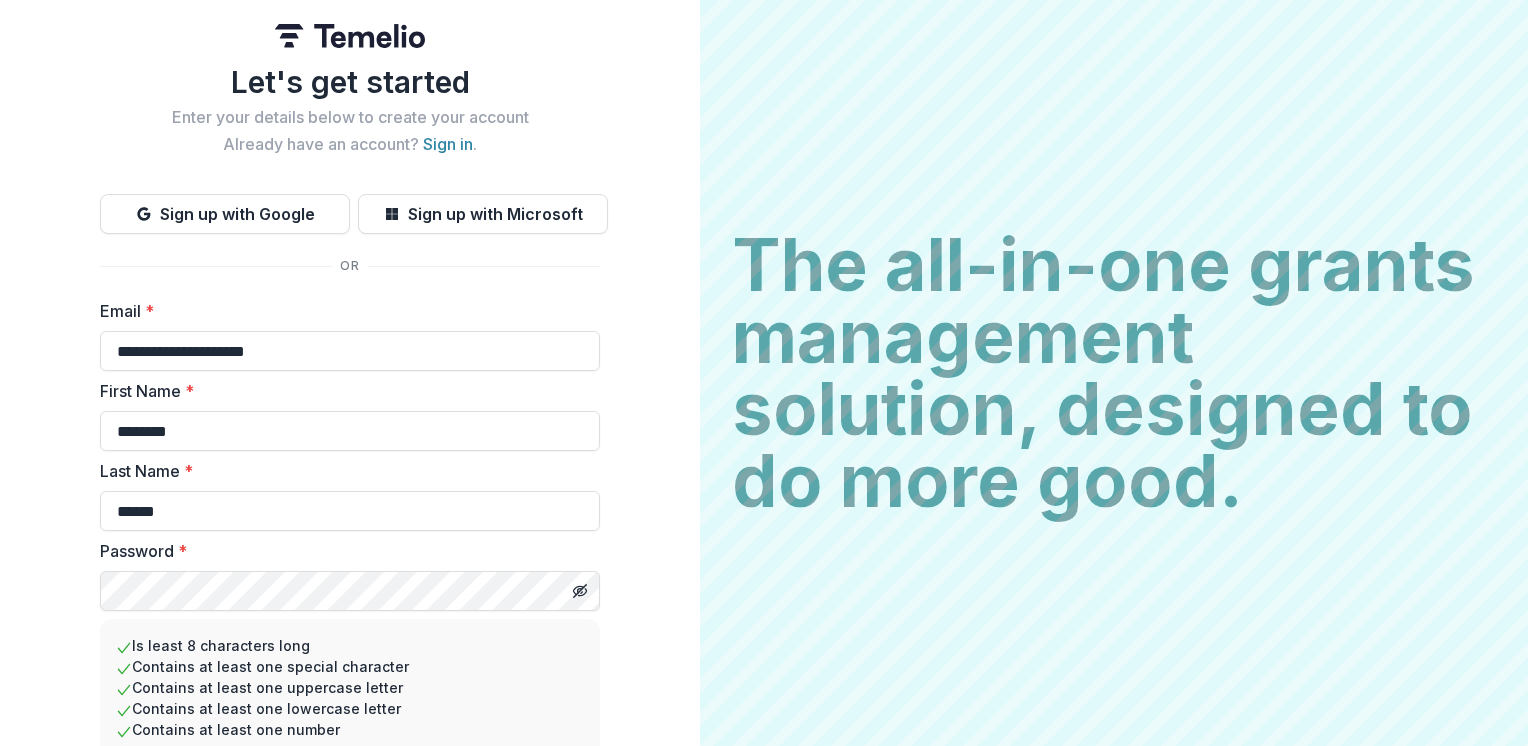 scroll, scrollTop: 161, scrollLeft: 0, axis: vertical 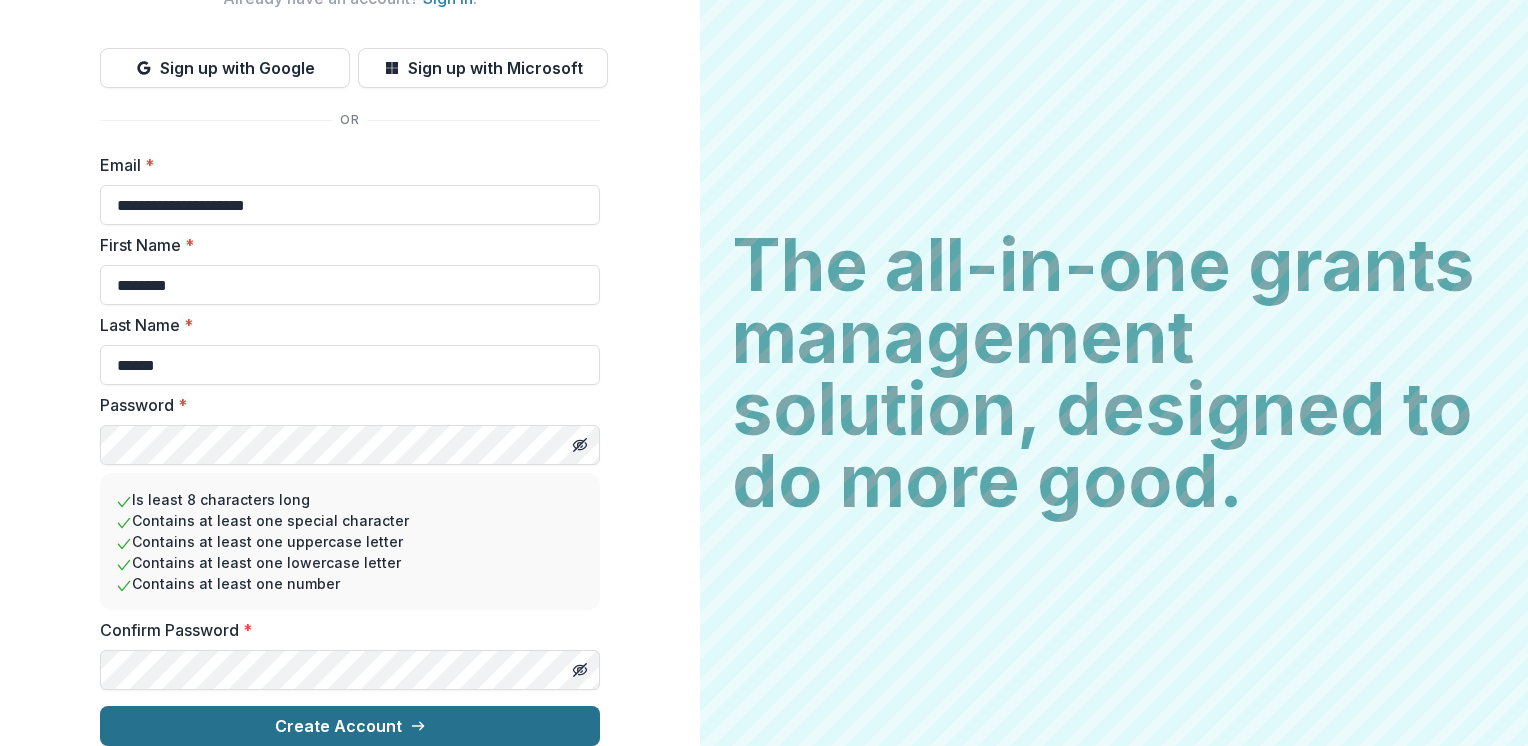 click on "Create Account" at bounding box center (350, 726) 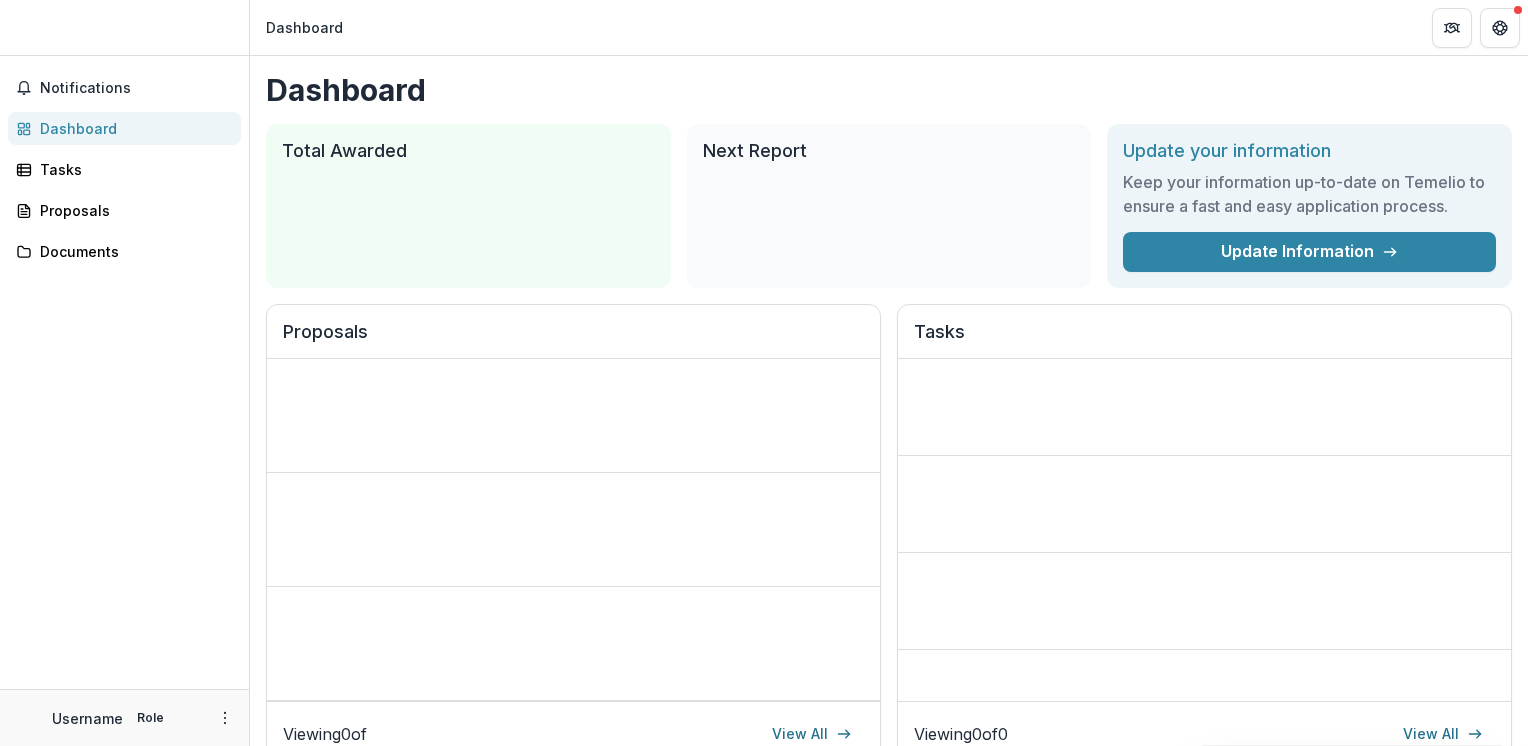 scroll, scrollTop: 0, scrollLeft: 0, axis: both 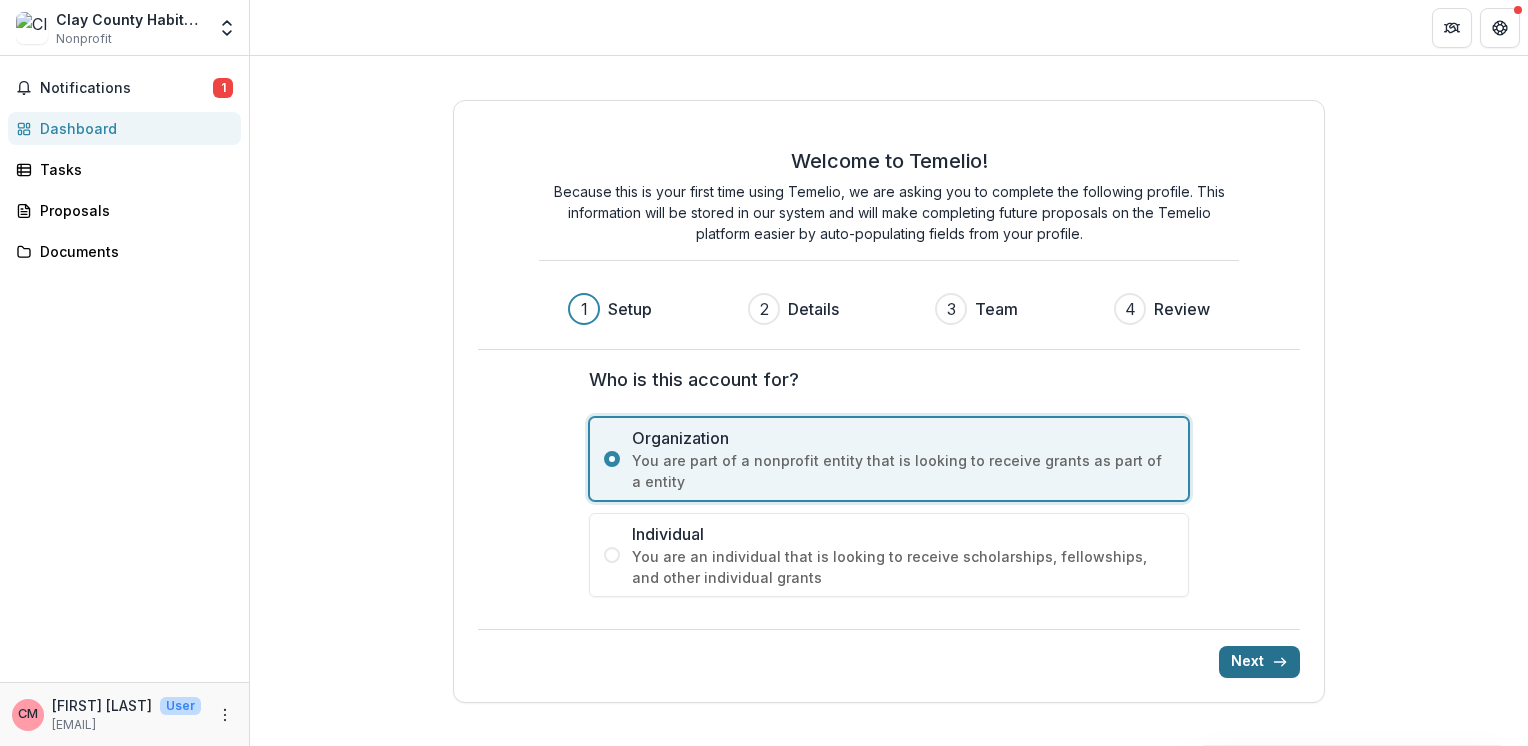 click on "Next" at bounding box center (1259, 662) 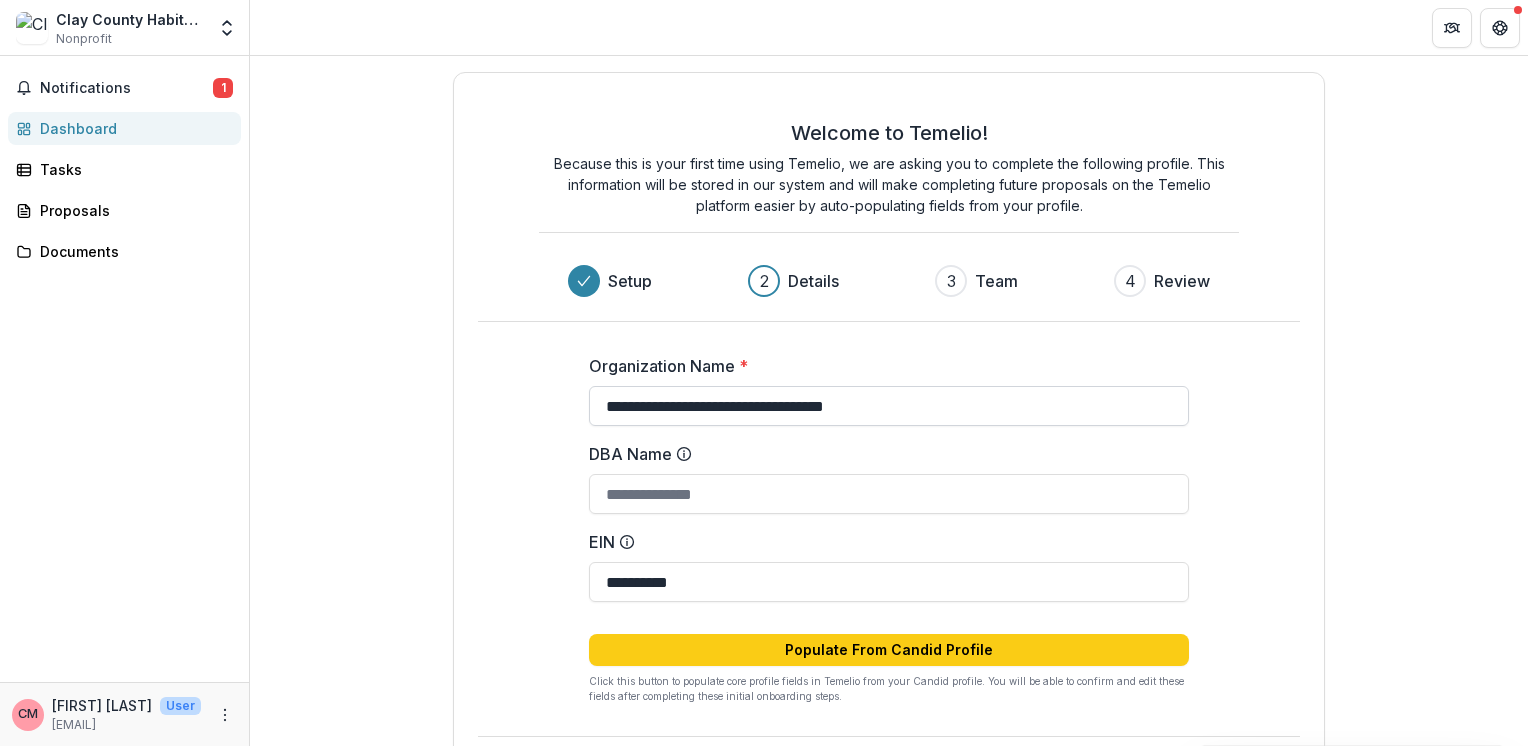drag, startPoint x: 885, startPoint y: 406, endPoint x: 590, endPoint y: 422, distance: 295.4336 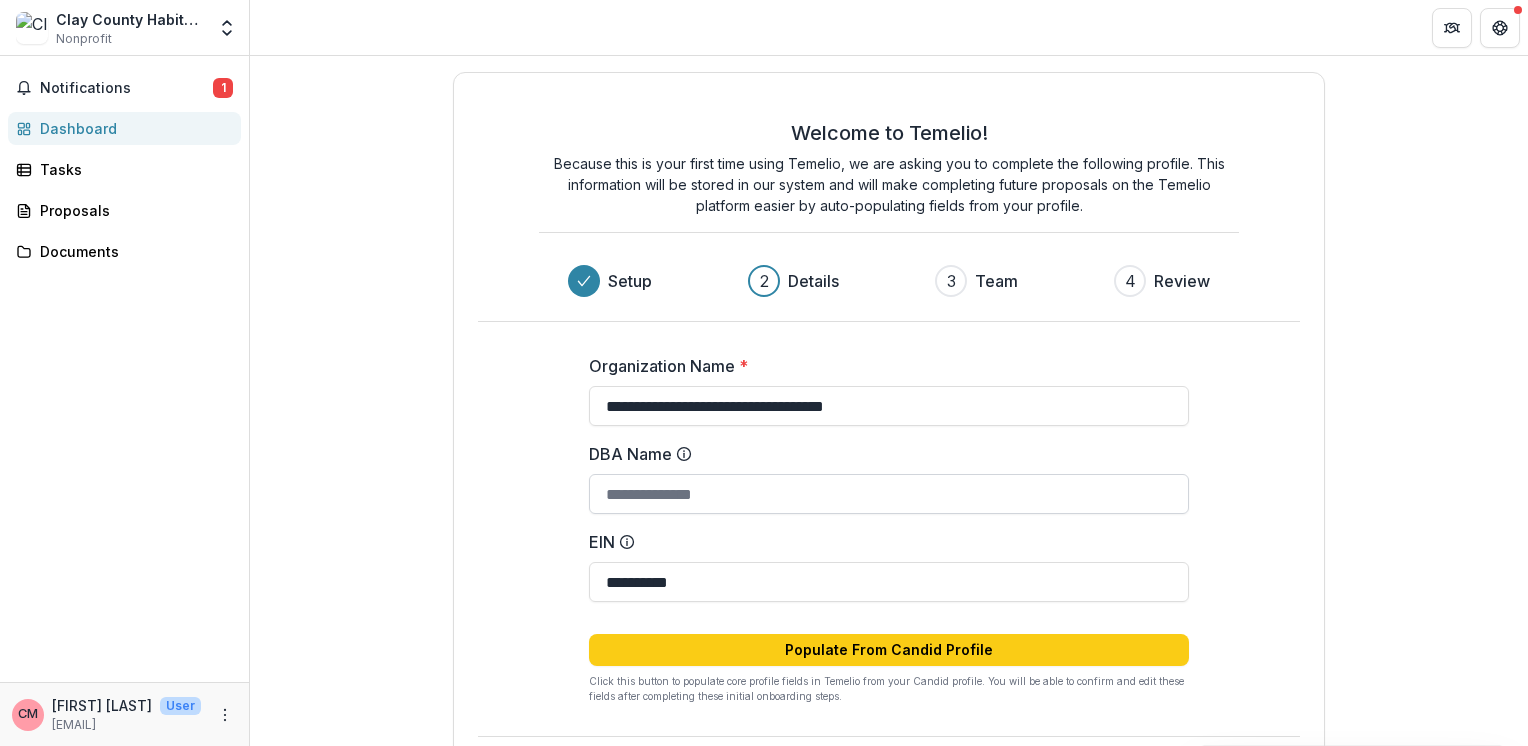 click on "DBA Name" at bounding box center [889, 494] 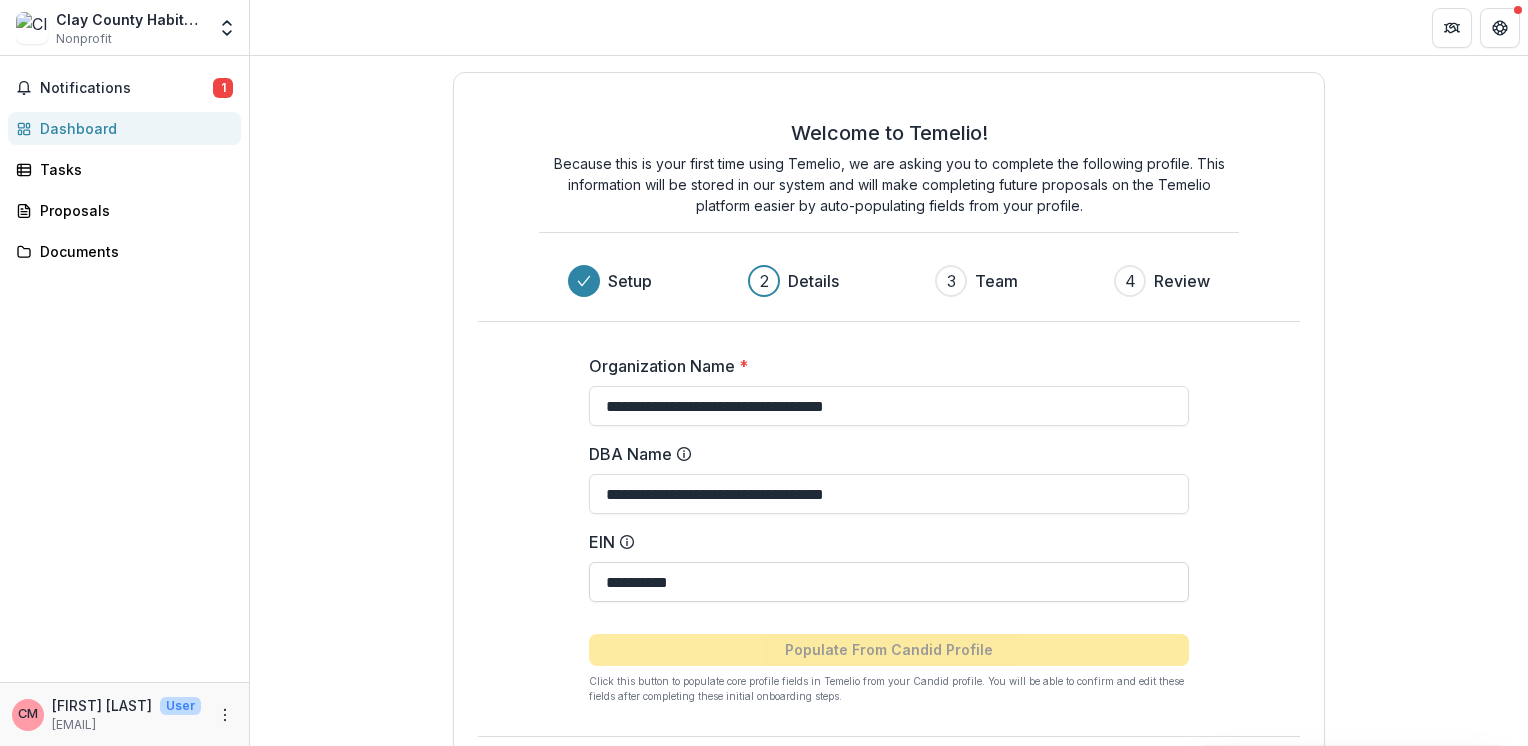 scroll, scrollTop: 78, scrollLeft: 0, axis: vertical 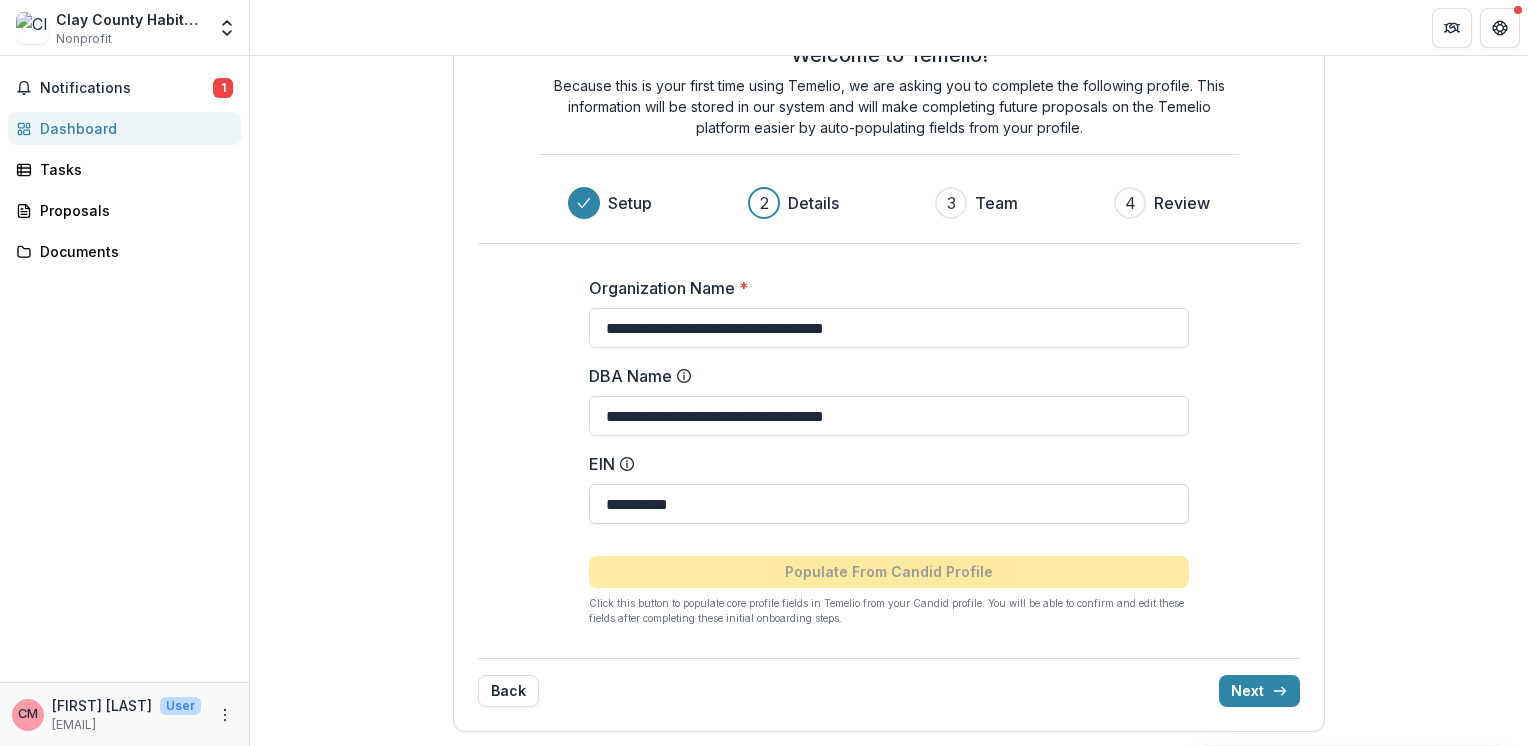click on "**********" at bounding box center [889, 504] 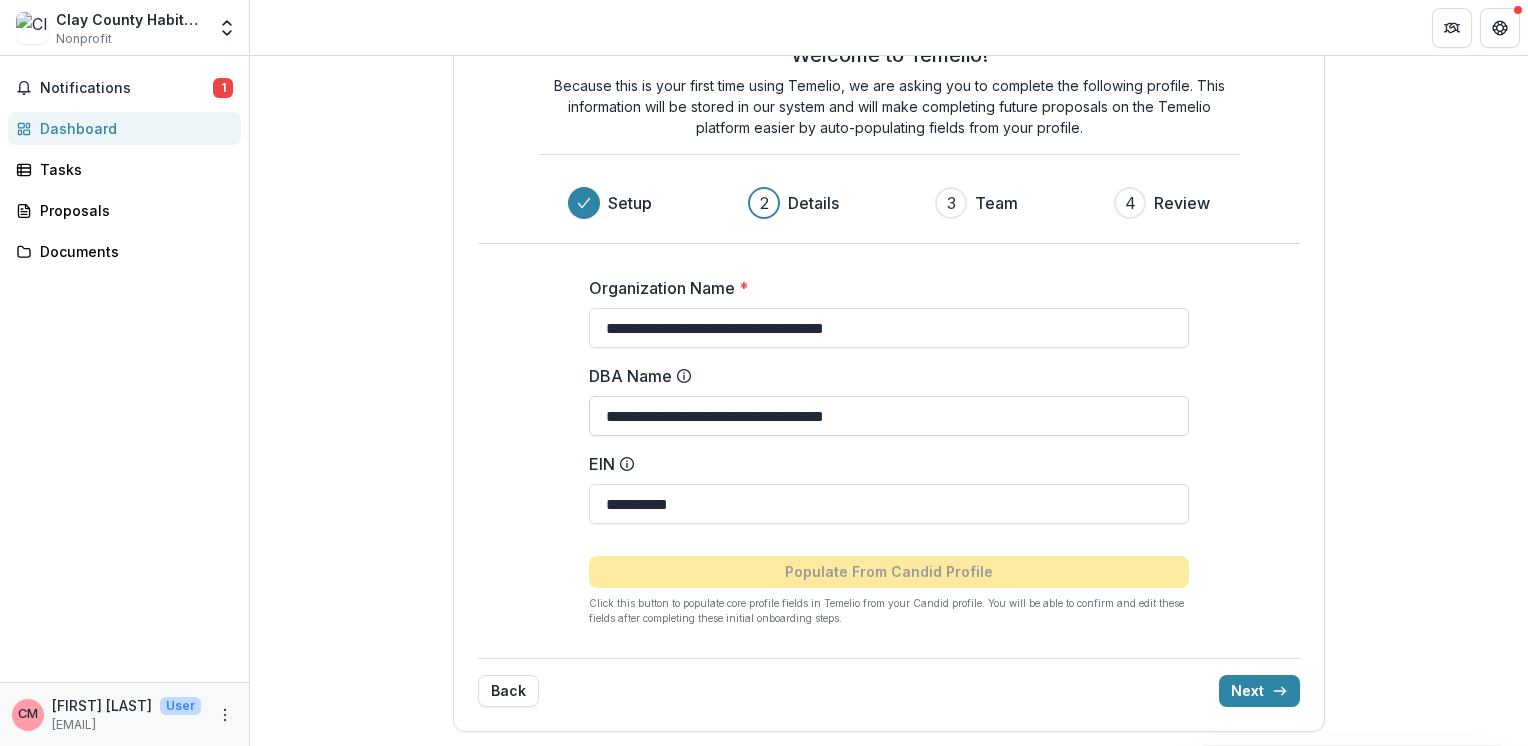 click on "**********" at bounding box center [889, 416] 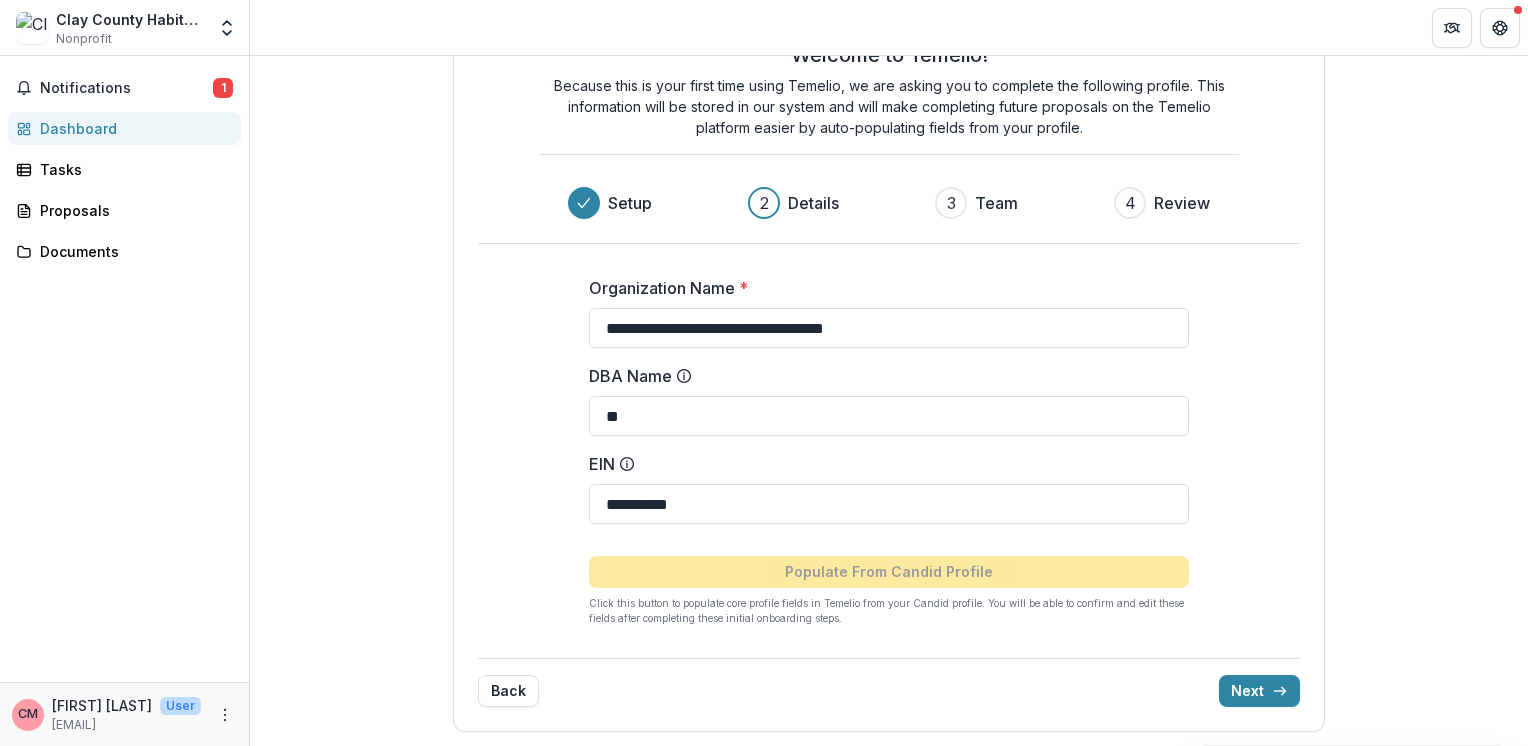 type on "*" 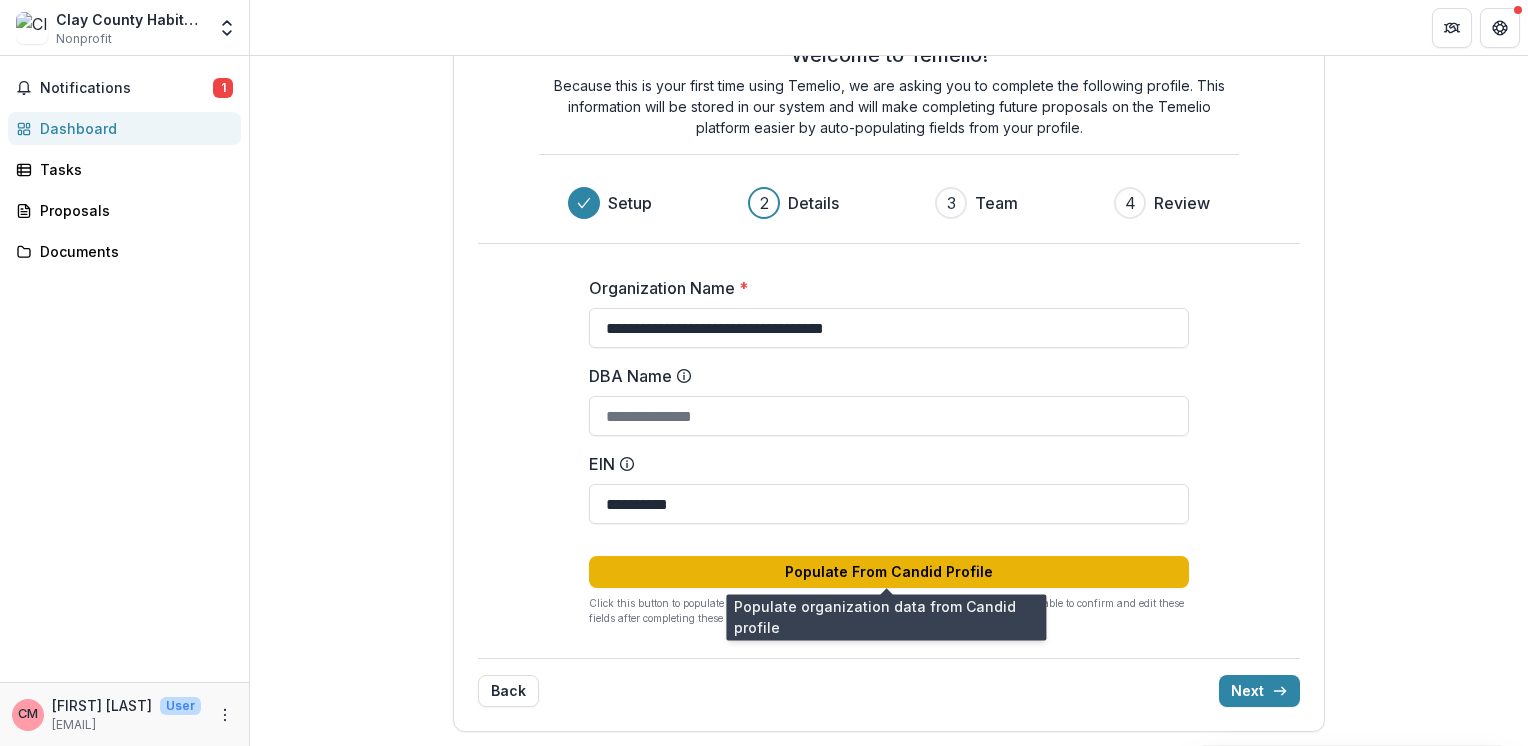click on "Populate From Candid Profile" at bounding box center (889, 572) 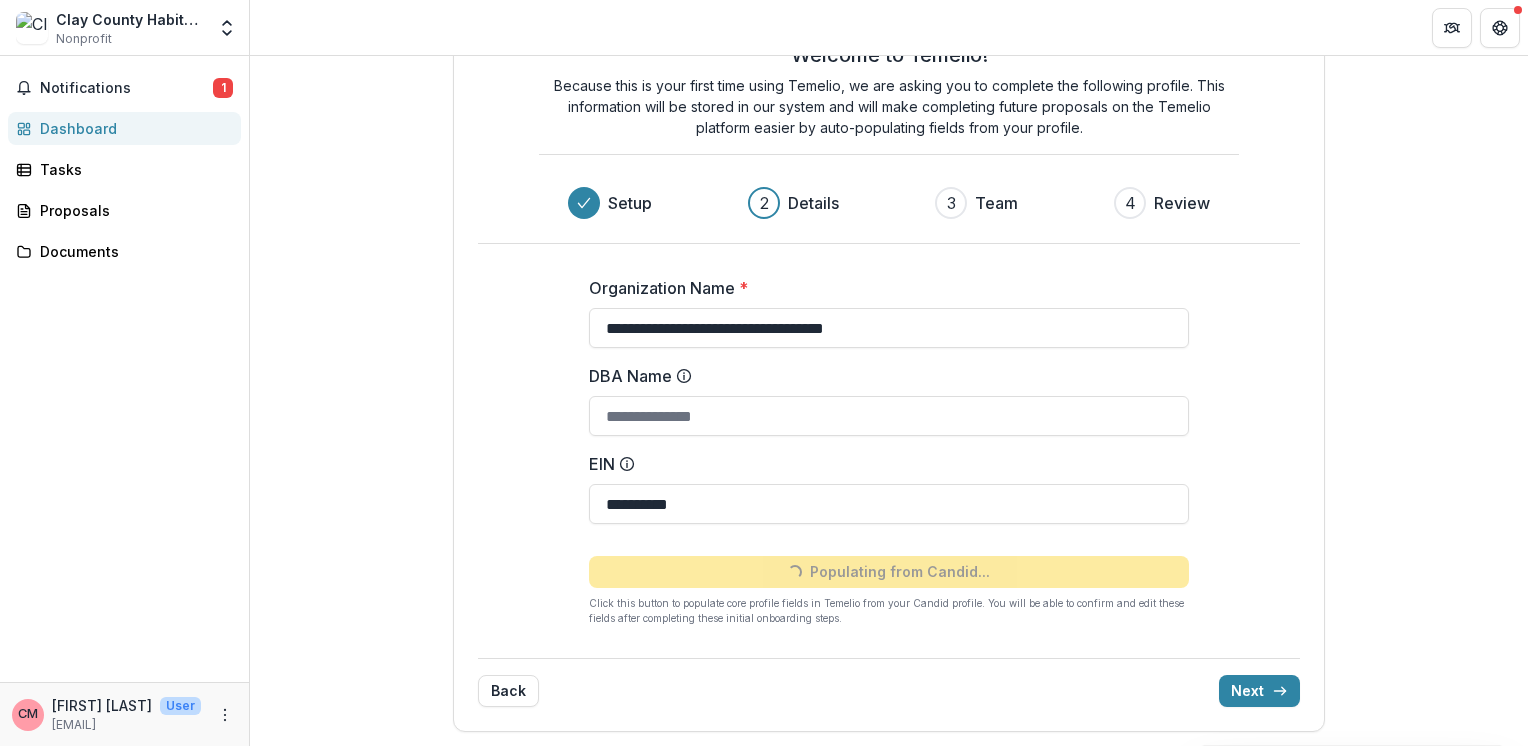 type on "**********" 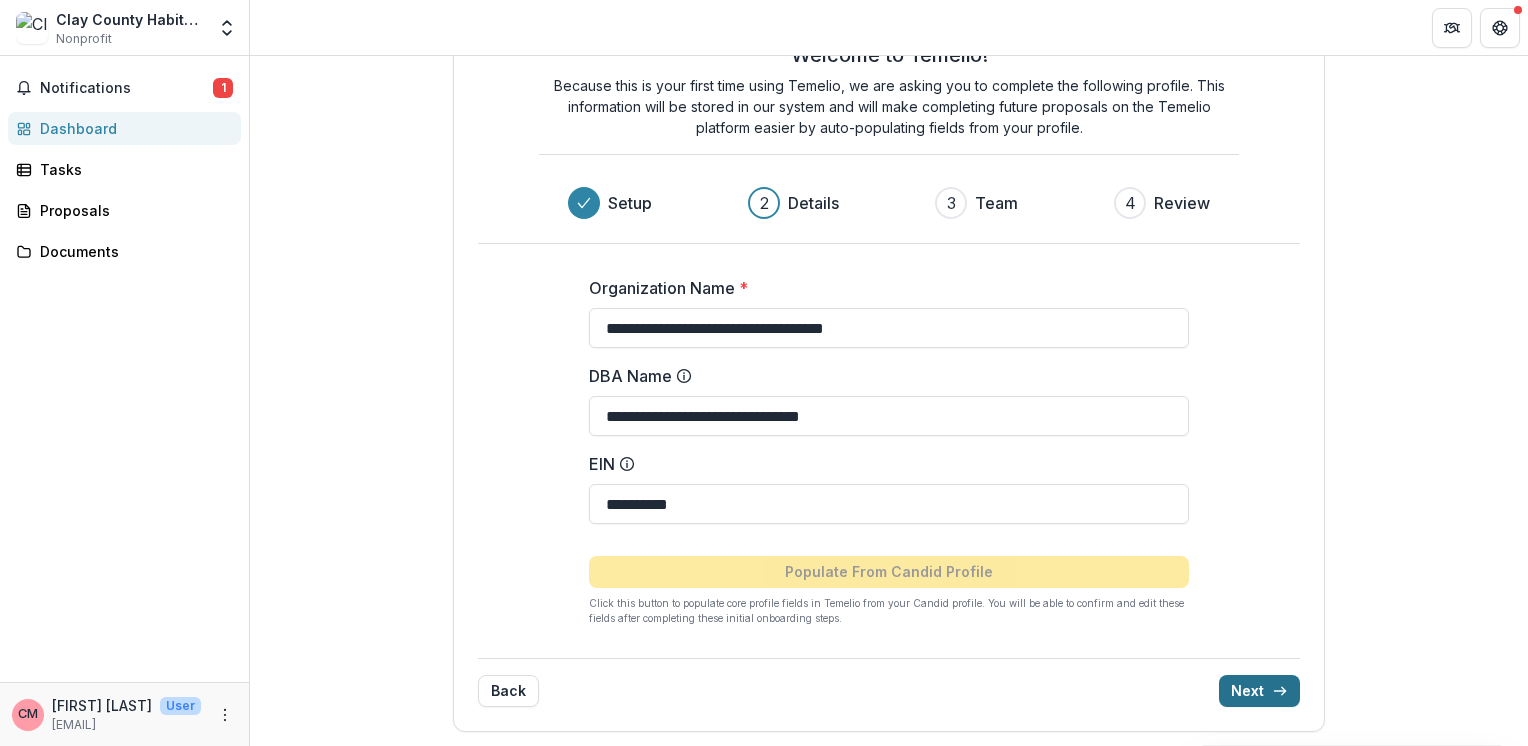 click on "Next" at bounding box center (1259, 691) 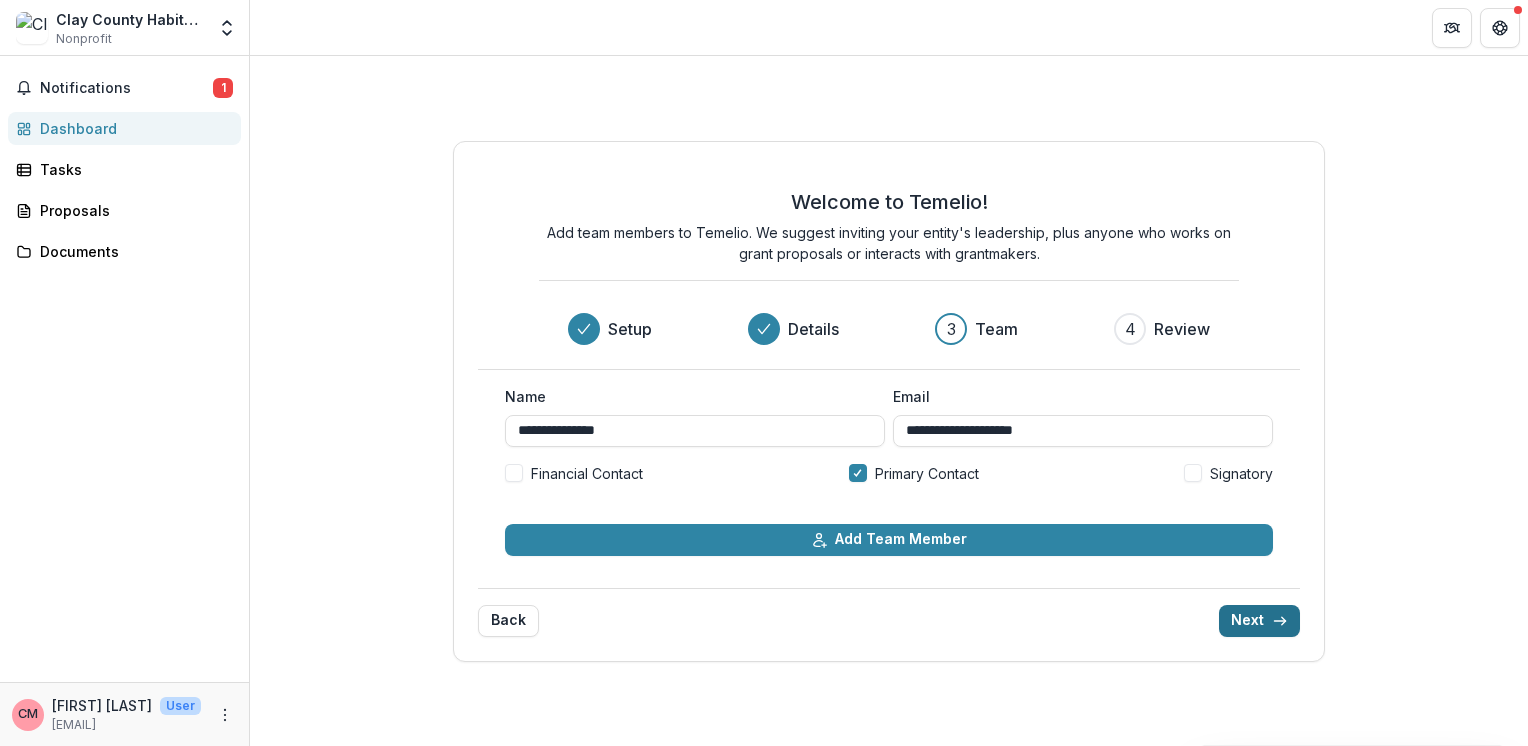 scroll, scrollTop: 0, scrollLeft: 0, axis: both 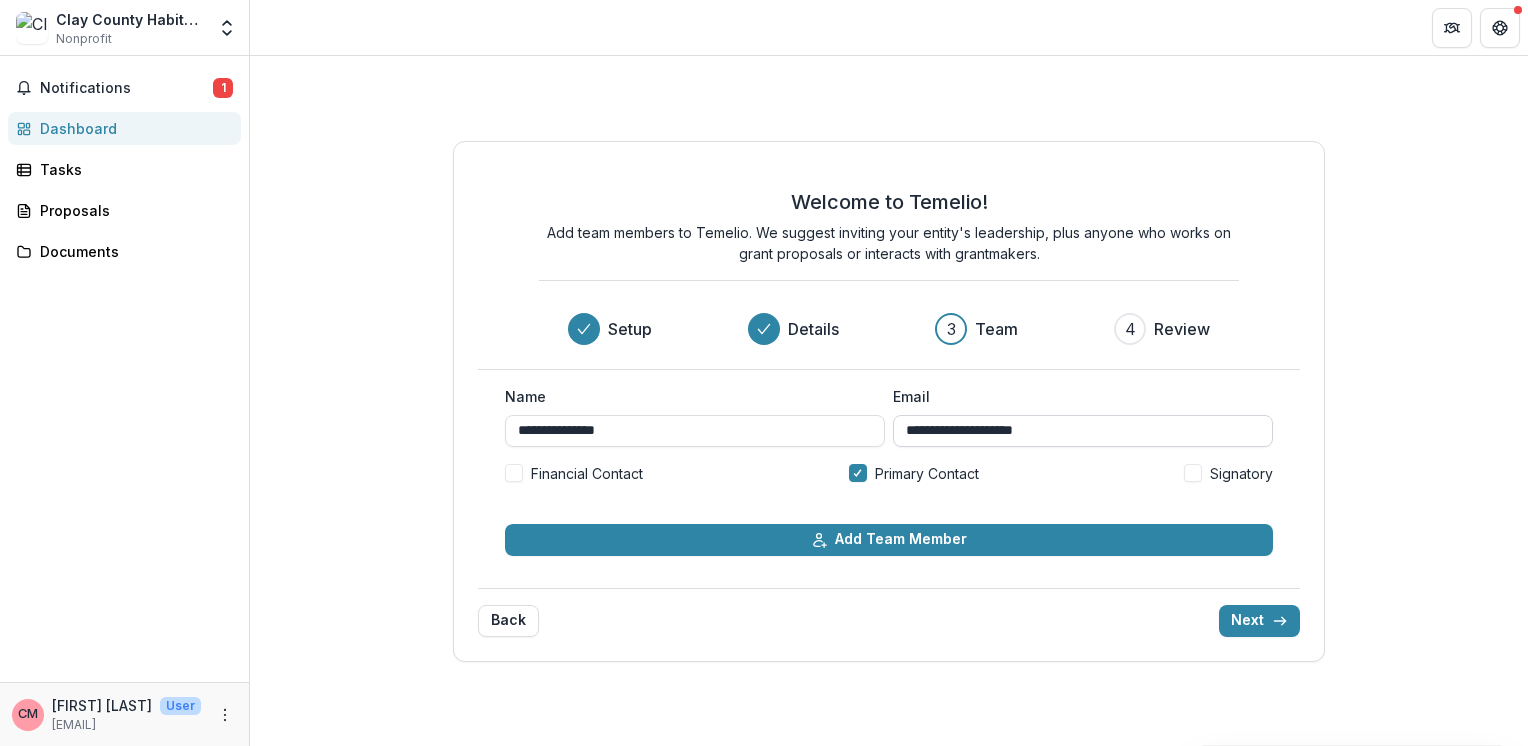 click on "**********" at bounding box center [1083, 431] 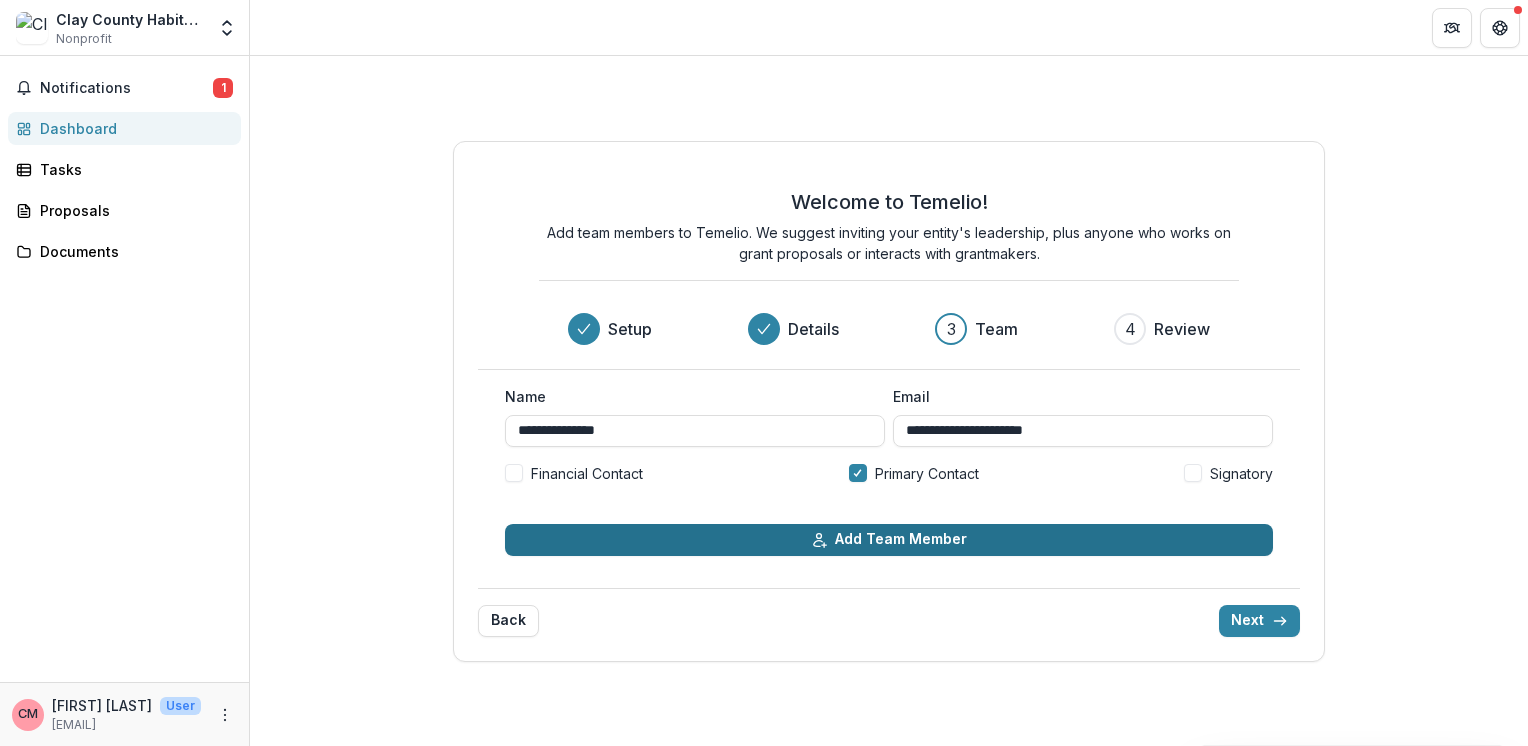 type on "**********" 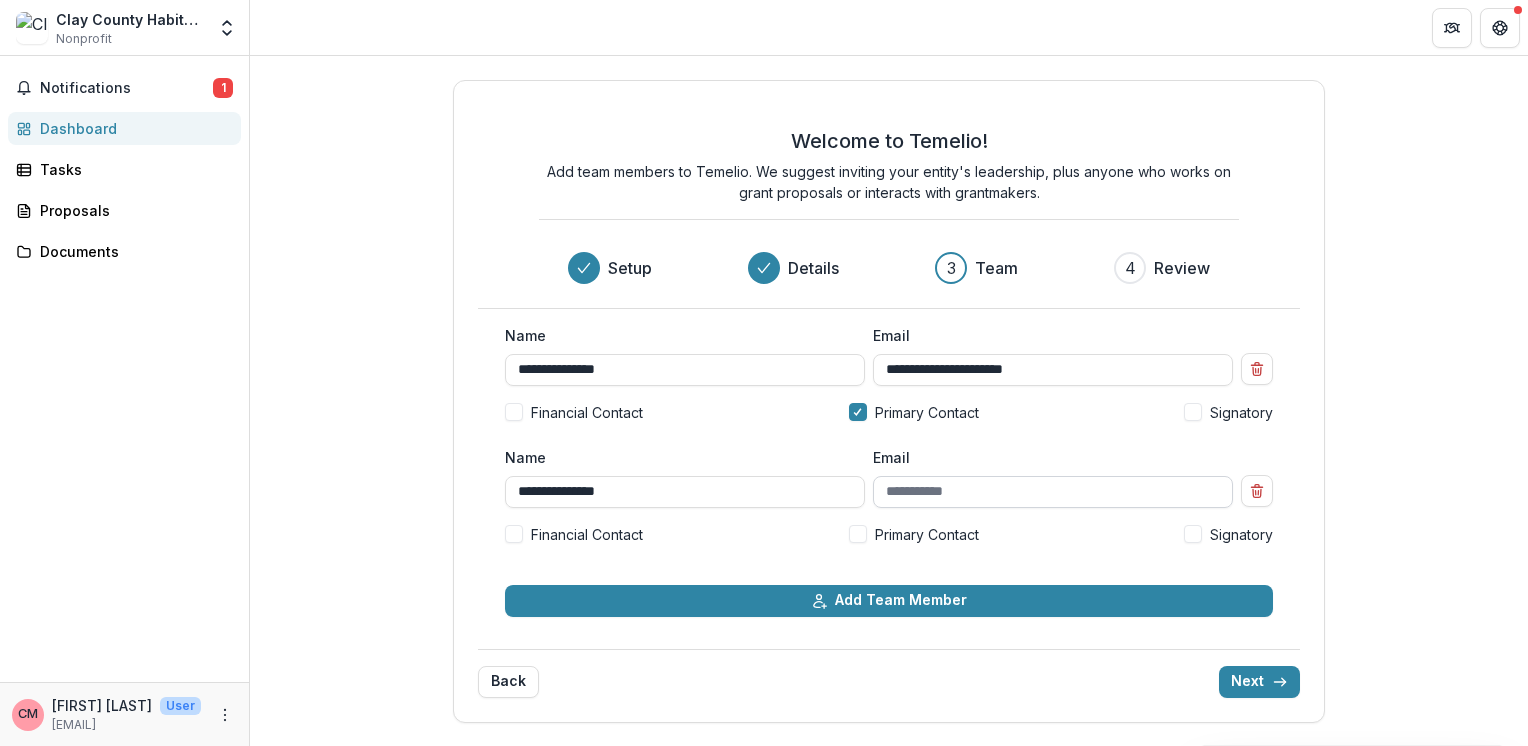type on "**********" 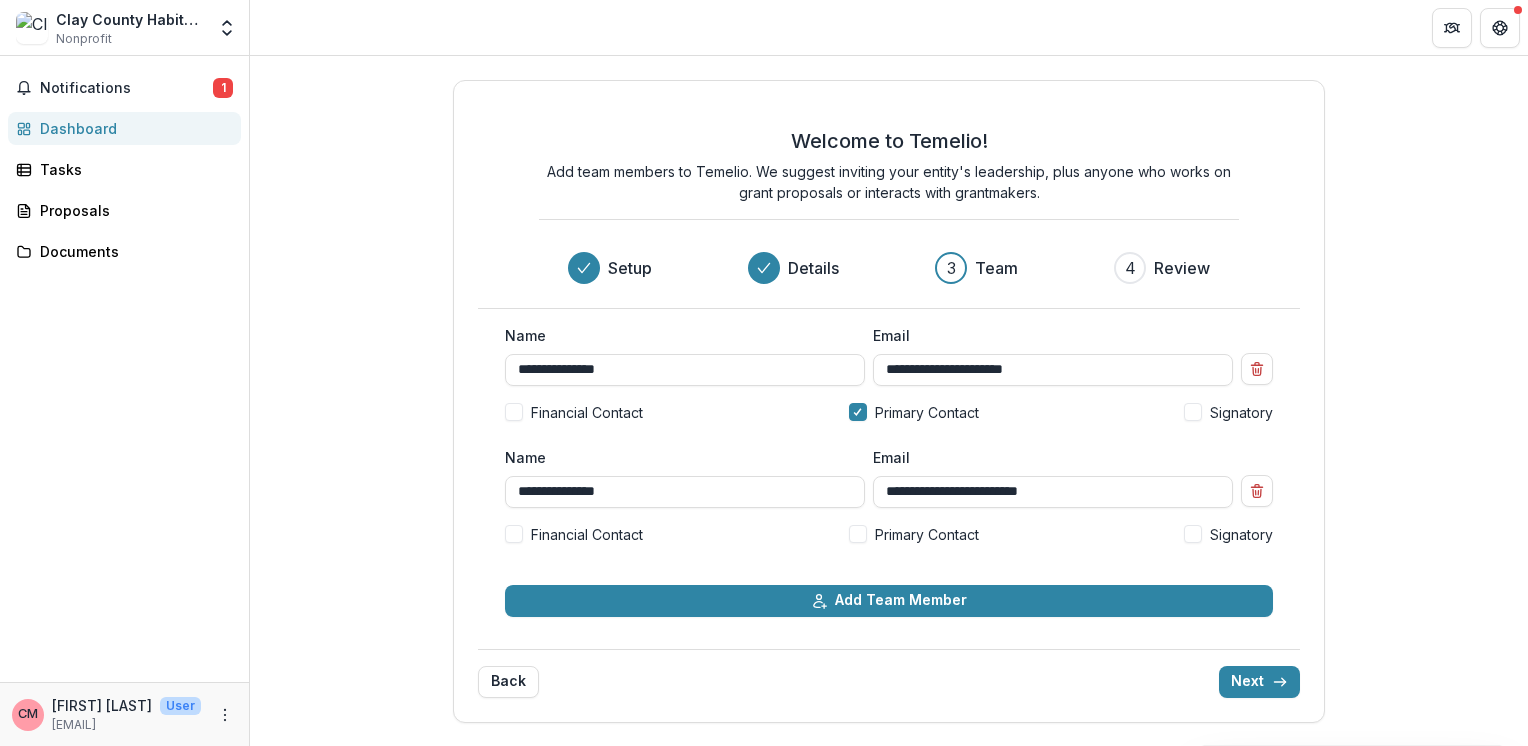 type on "**********" 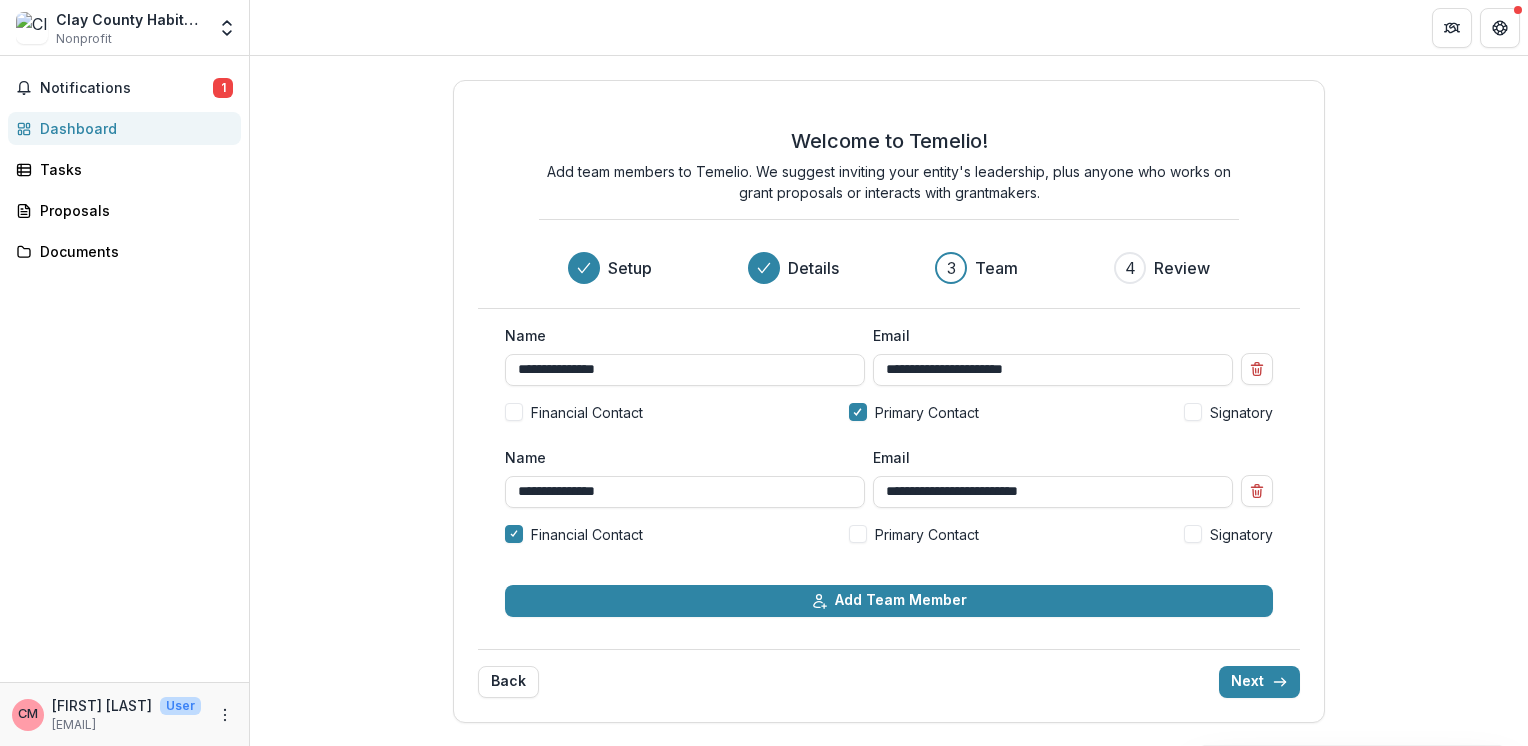 click at bounding box center [1193, 412] 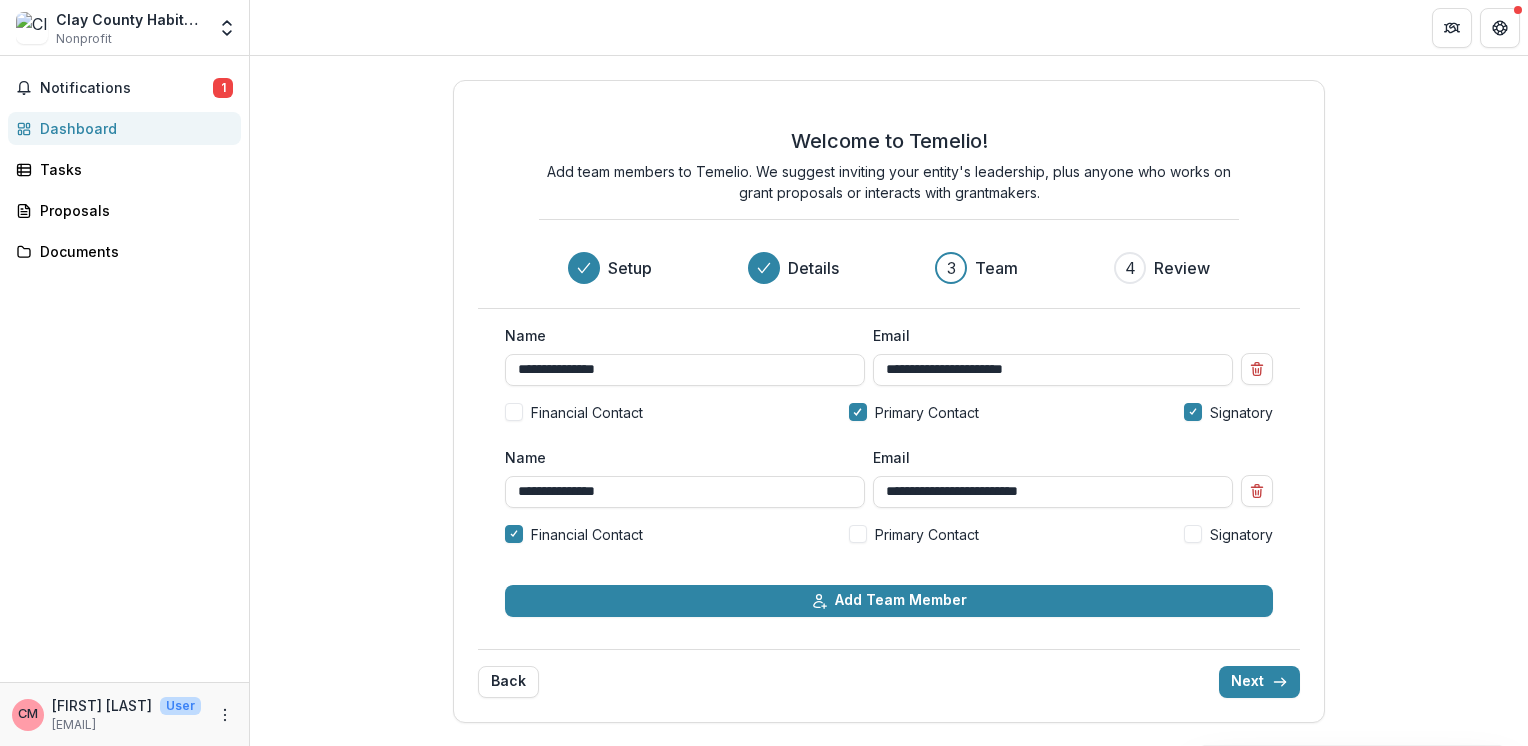 click at bounding box center [514, 412] 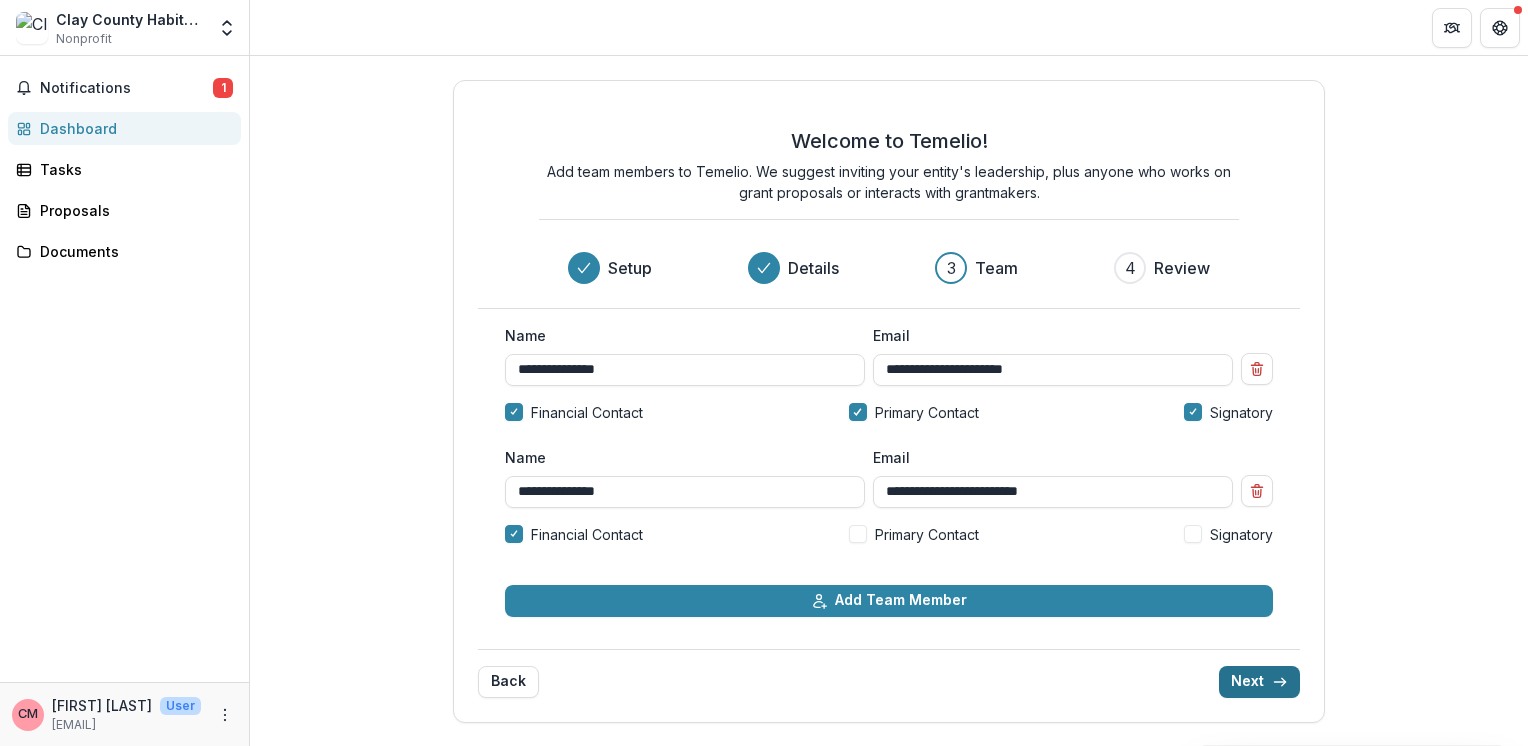 click 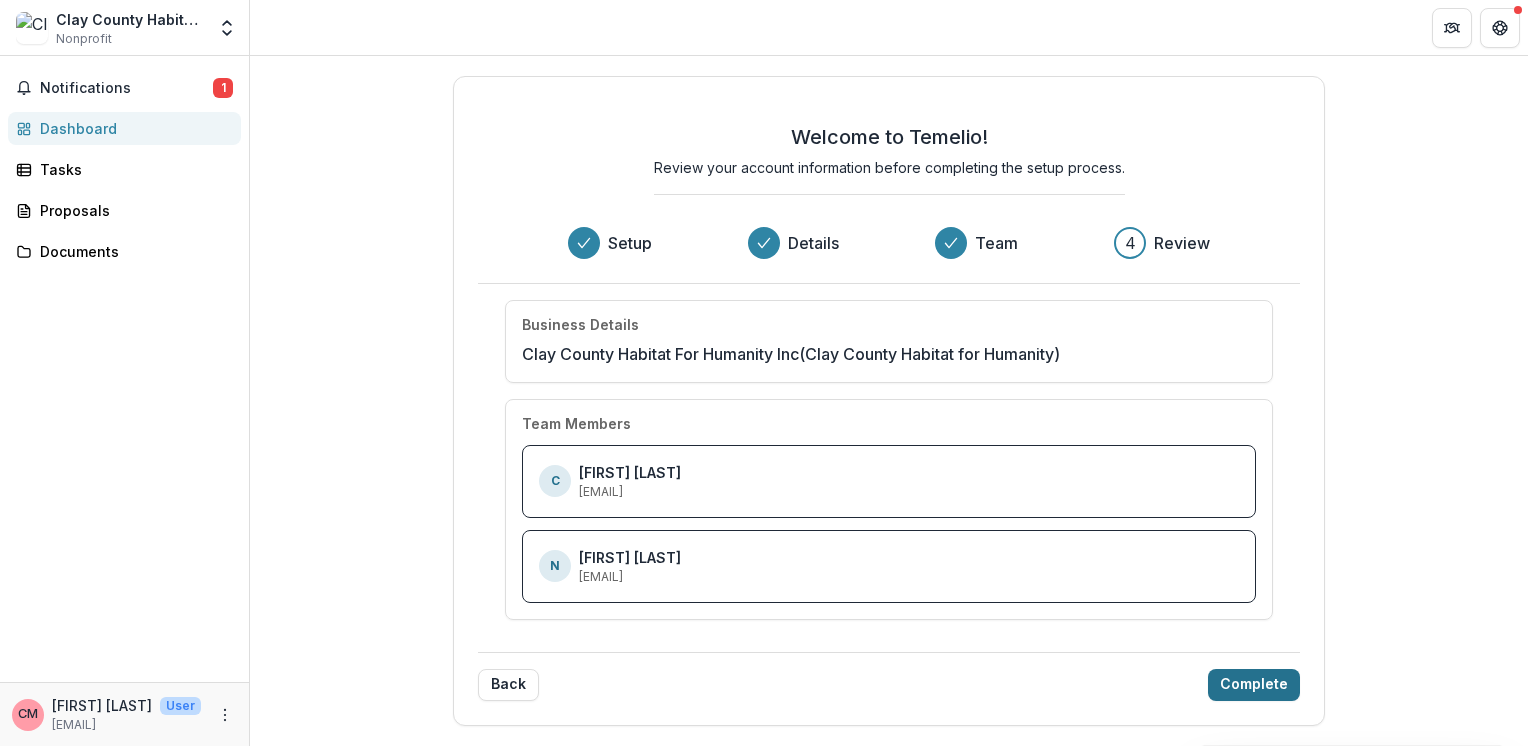 click on "Complete" at bounding box center (1254, 685) 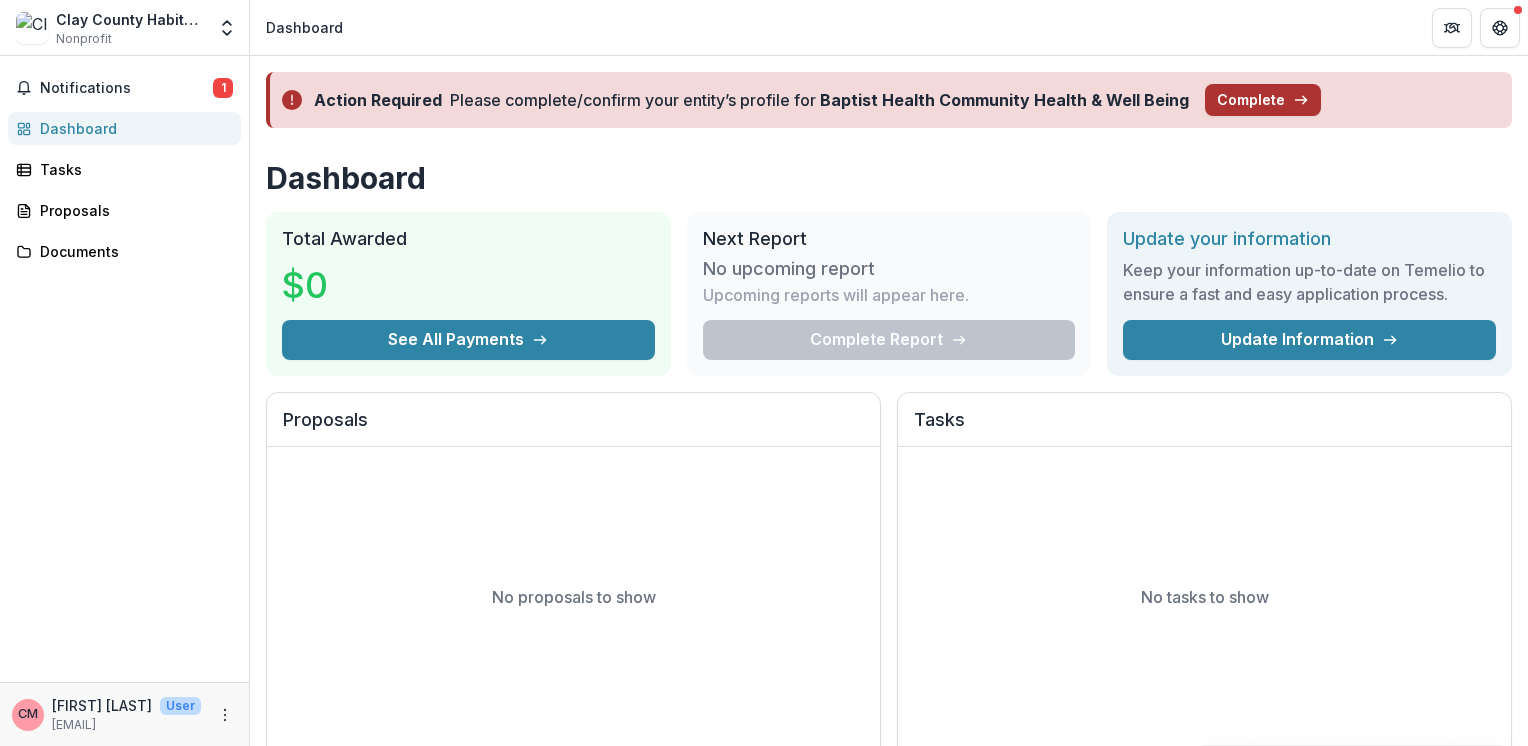 click on "Complete" at bounding box center [1263, 100] 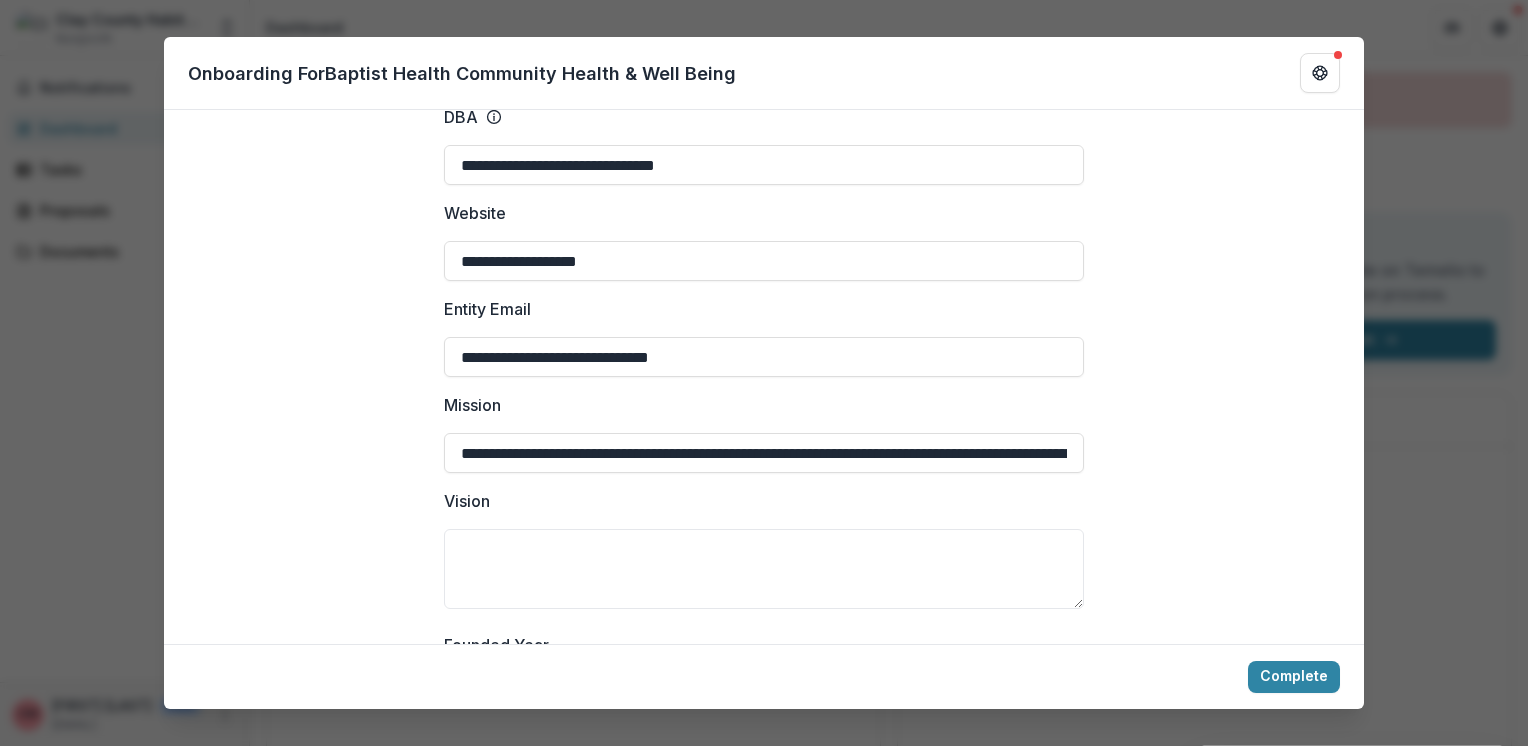 scroll, scrollTop: 296, scrollLeft: 0, axis: vertical 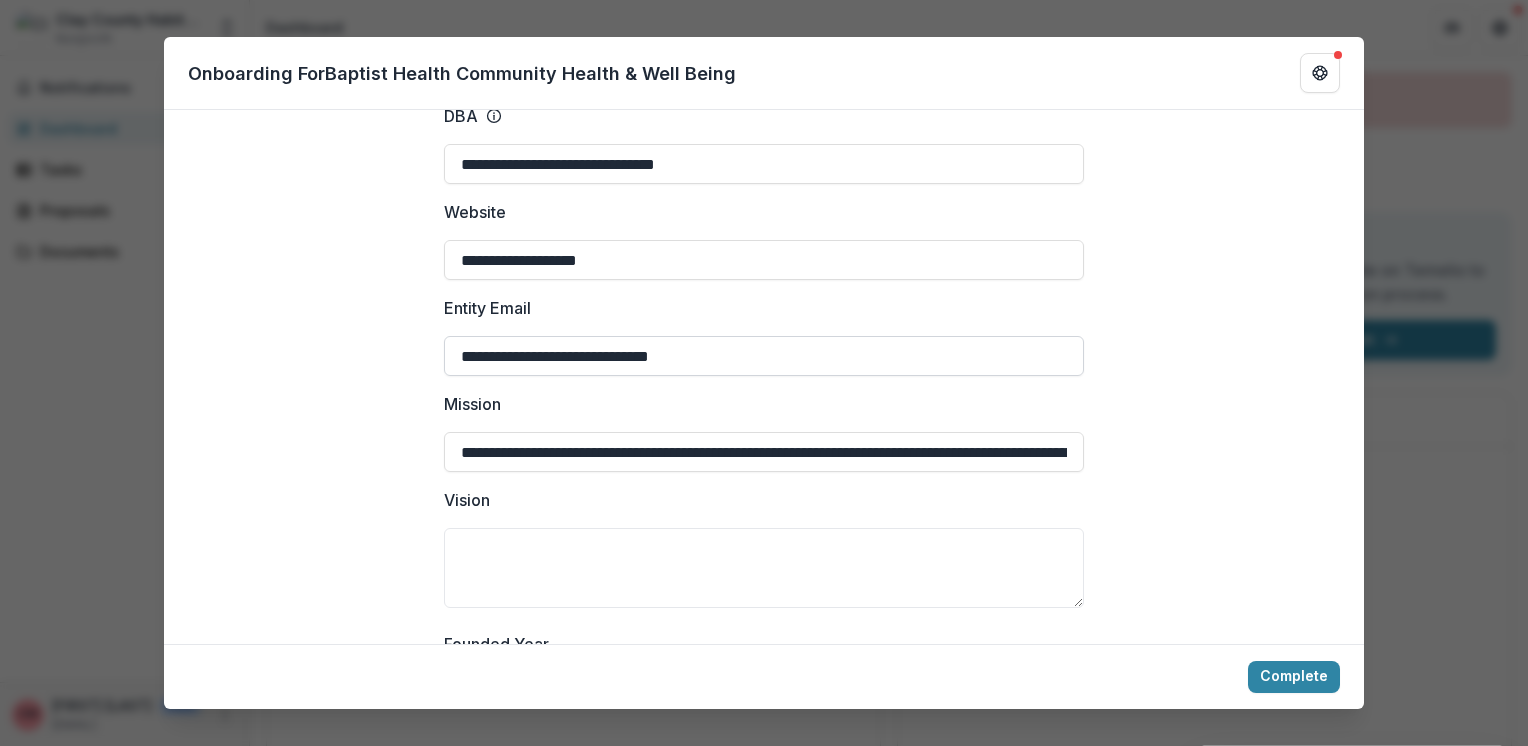 click on "**********" at bounding box center (764, 356) 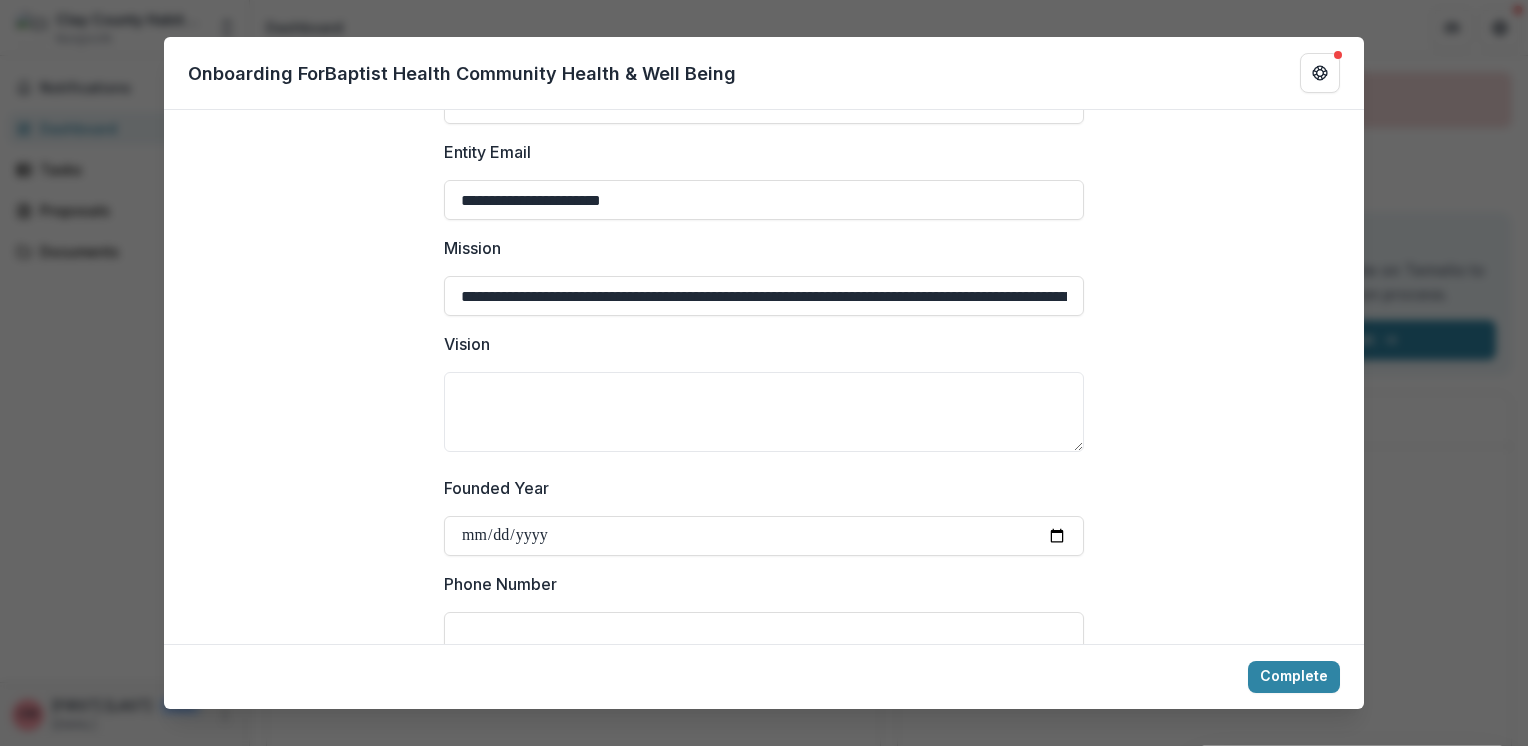 scroll, scrollTop: 456, scrollLeft: 0, axis: vertical 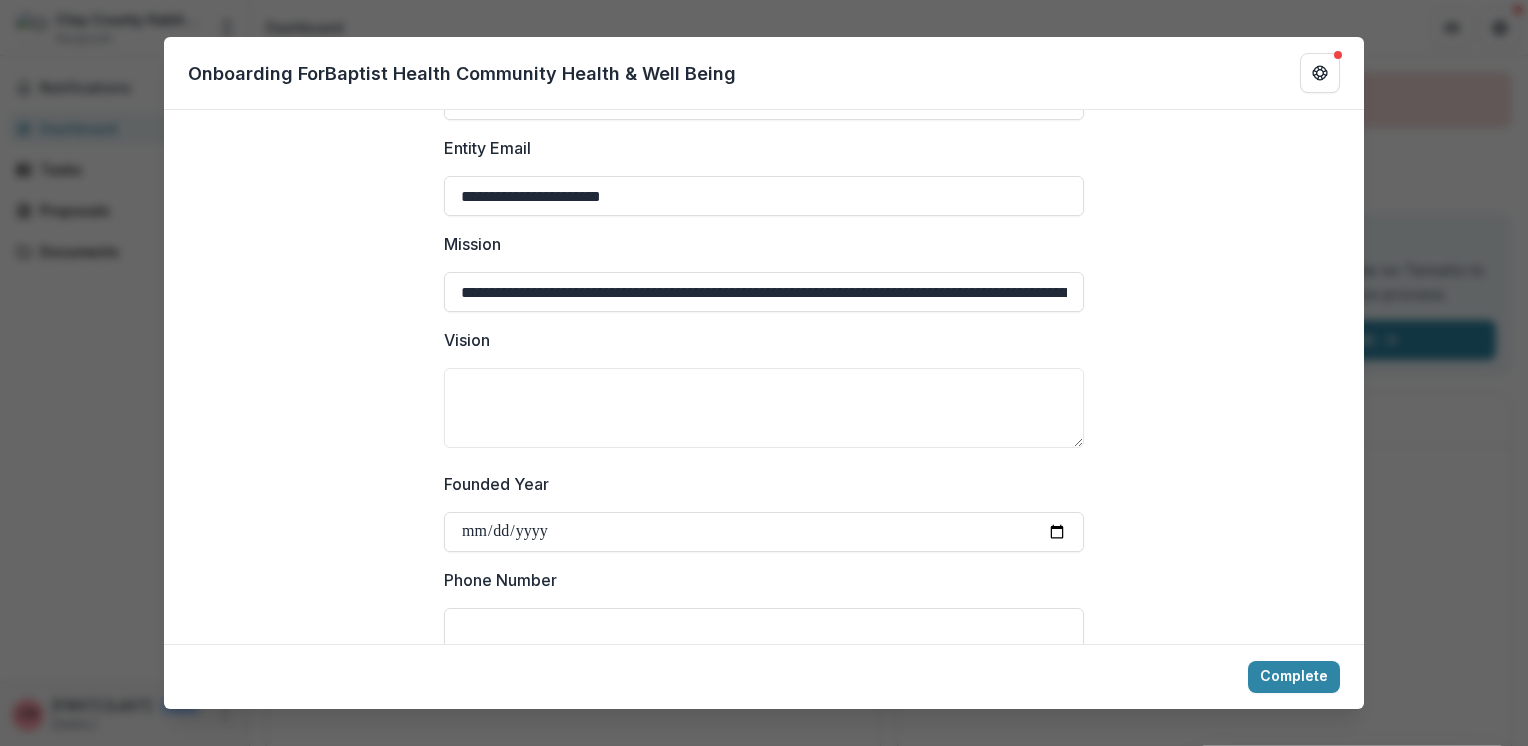 type on "**********" 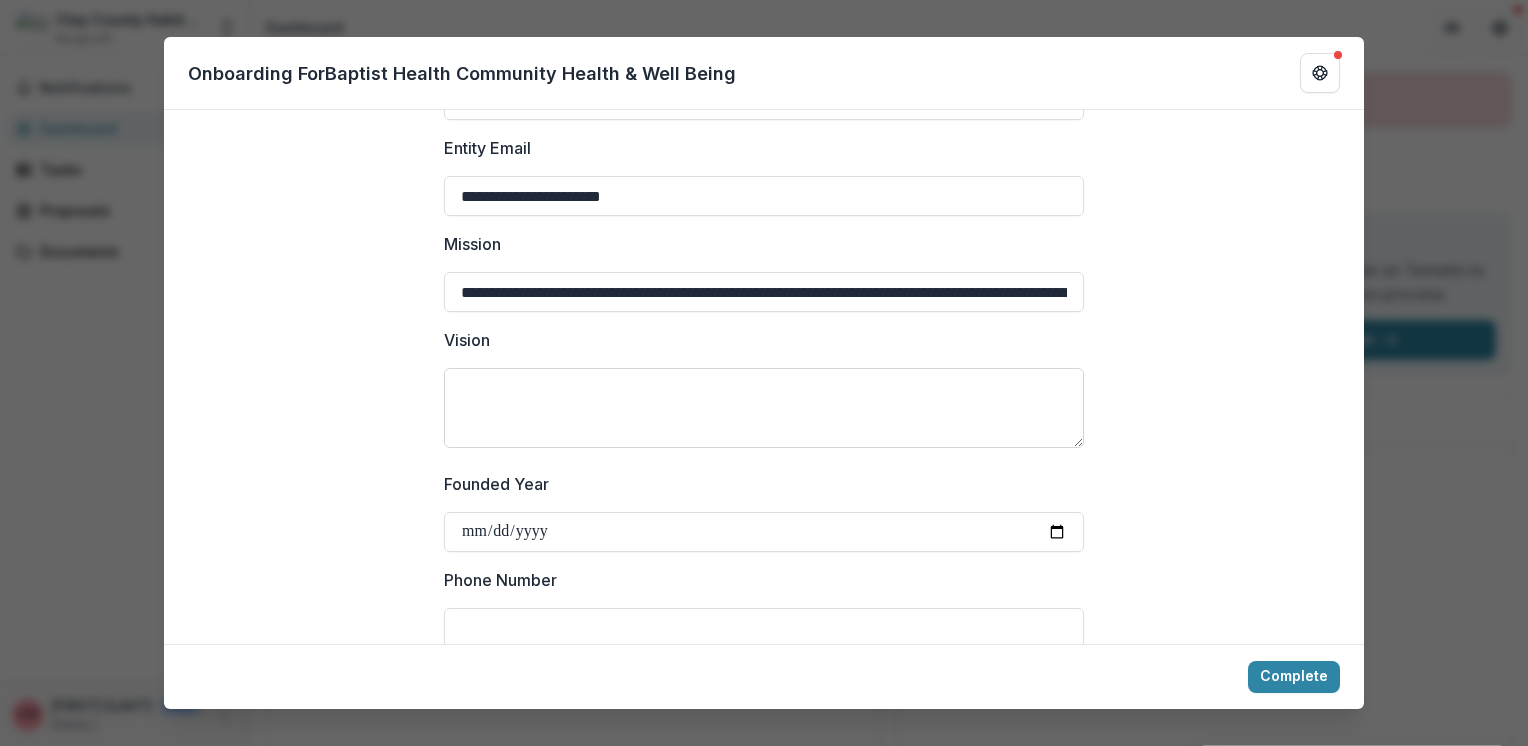 click on "Vision" at bounding box center [764, 408] 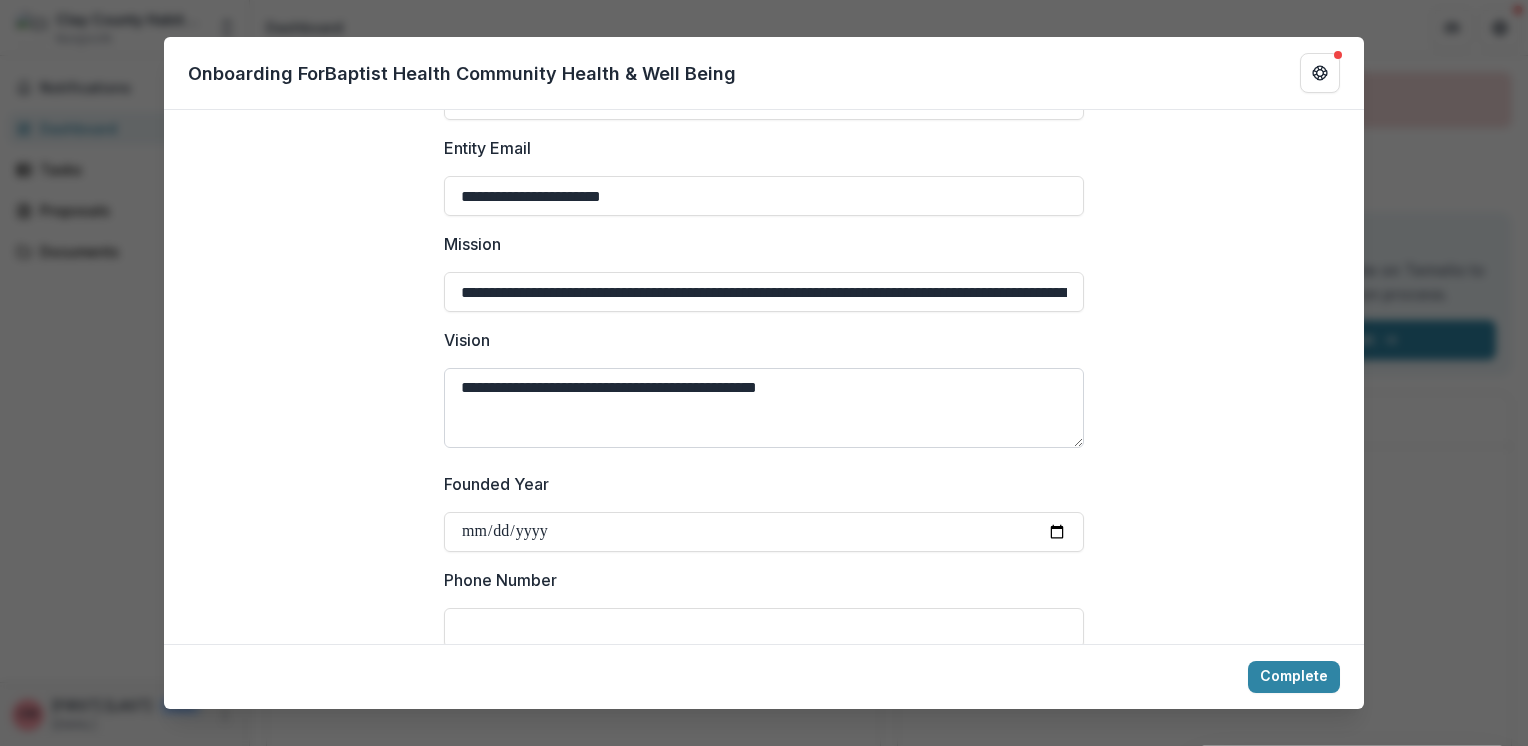 click on "**********" at bounding box center [764, 408] 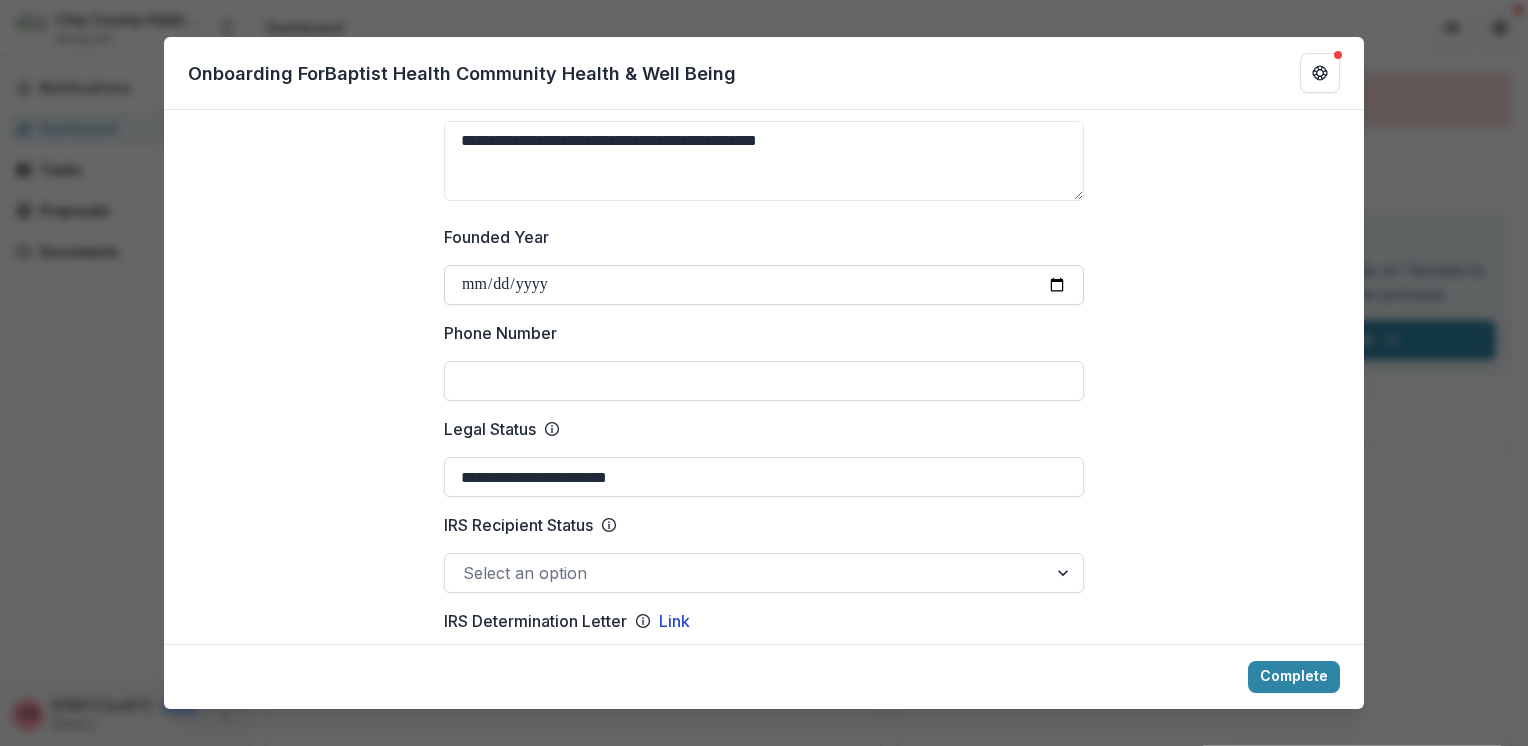 scroll, scrollTop: 704, scrollLeft: 0, axis: vertical 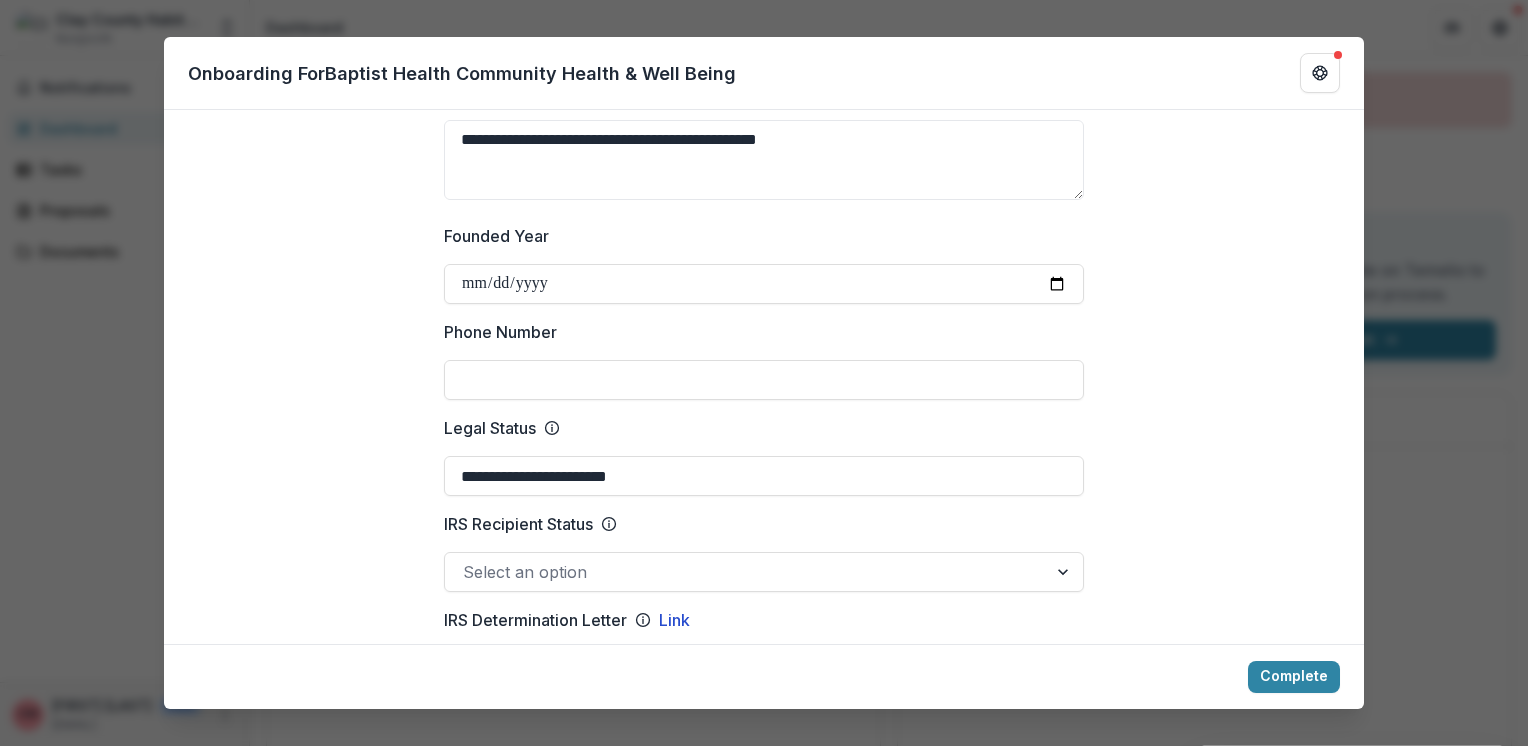 type on "**********" 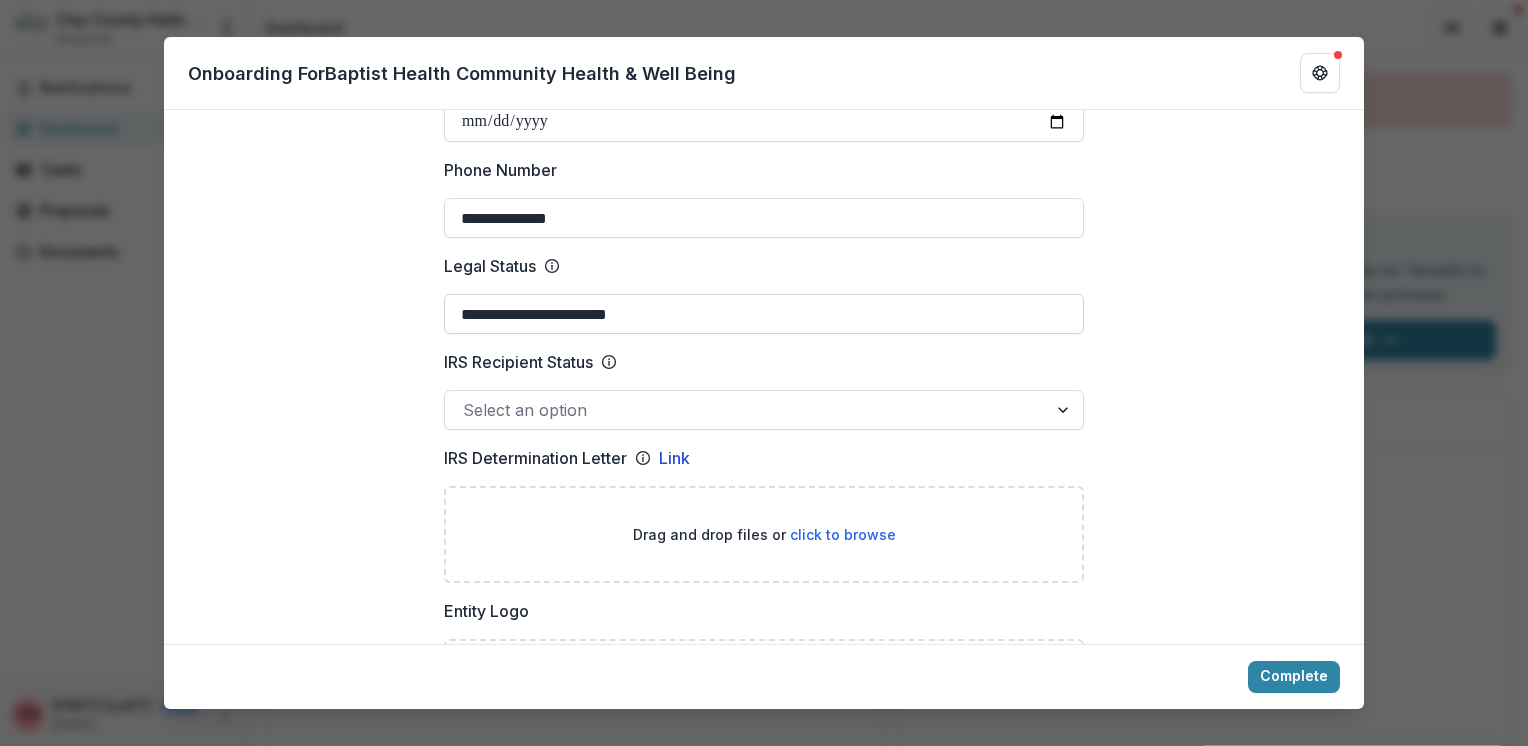 scroll, scrollTop: 872, scrollLeft: 0, axis: vertical 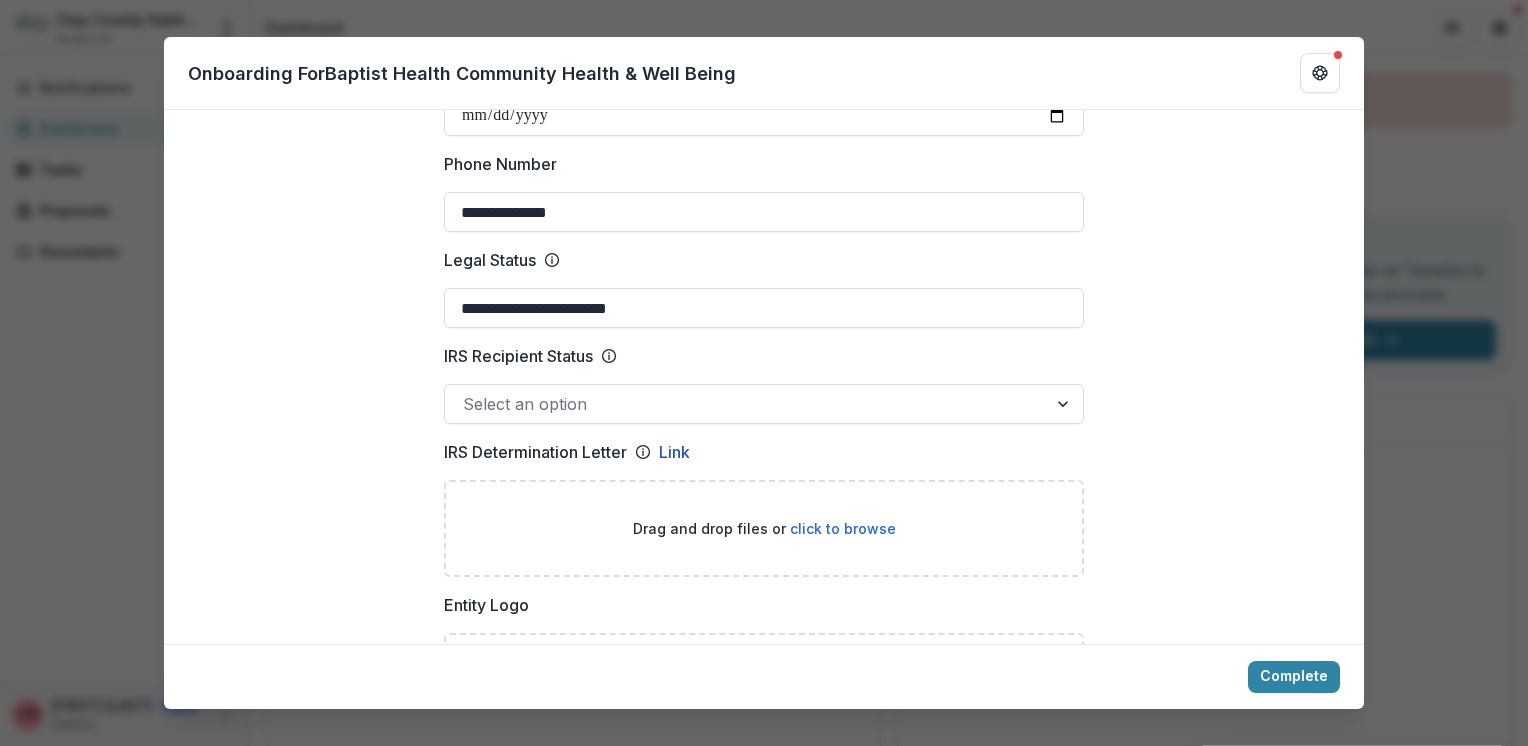 type on "**********" 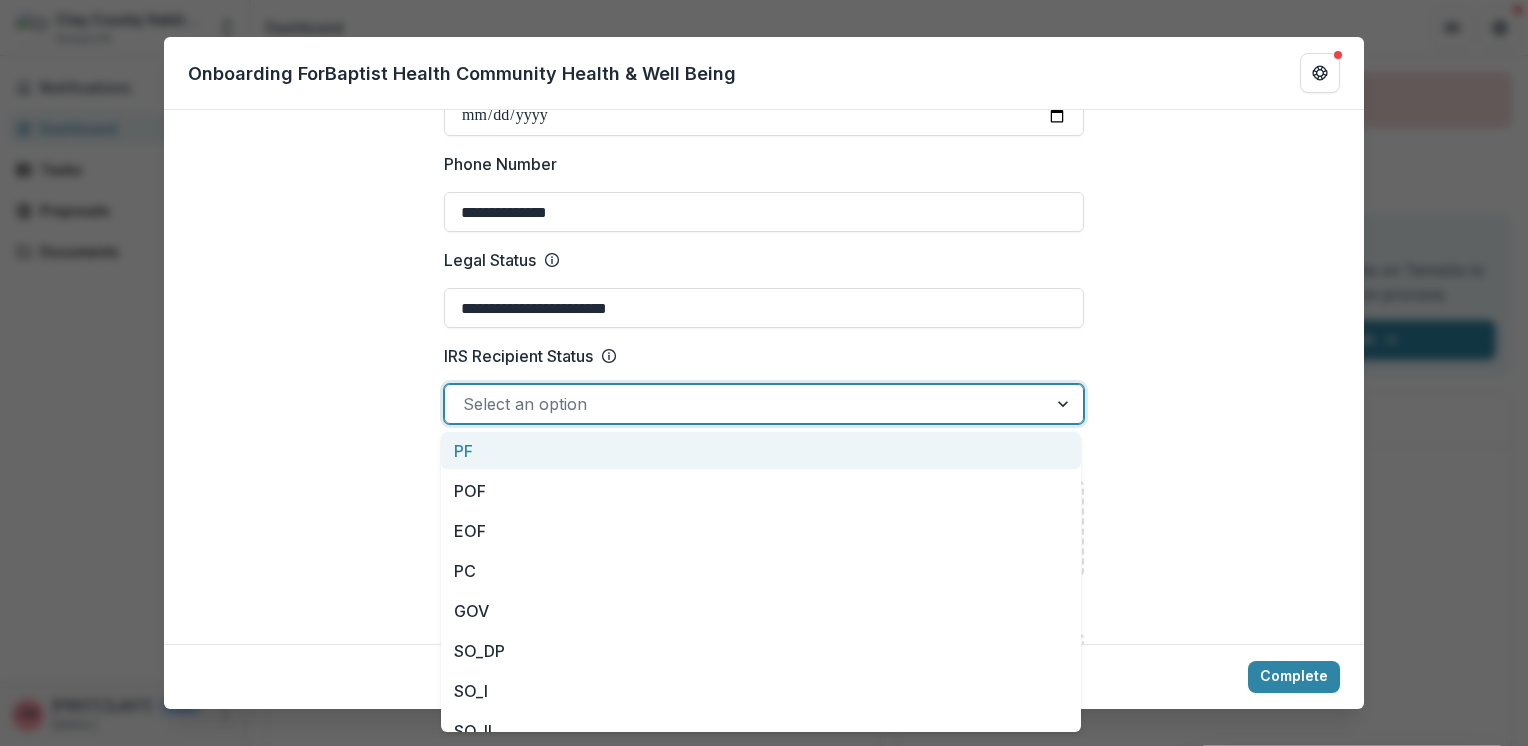 click at bounding box center (1065, 404) 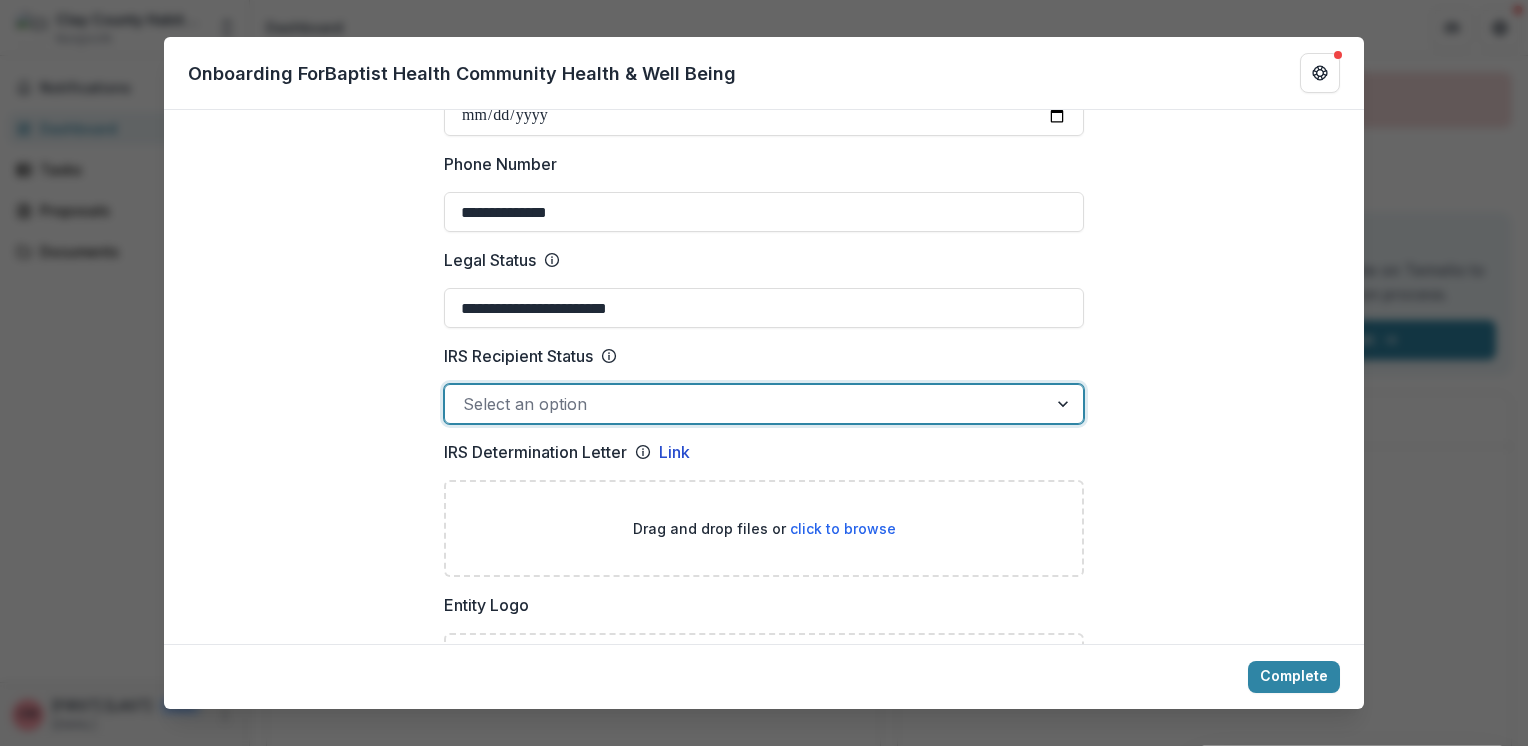 click at bounding box center [1065, 404] 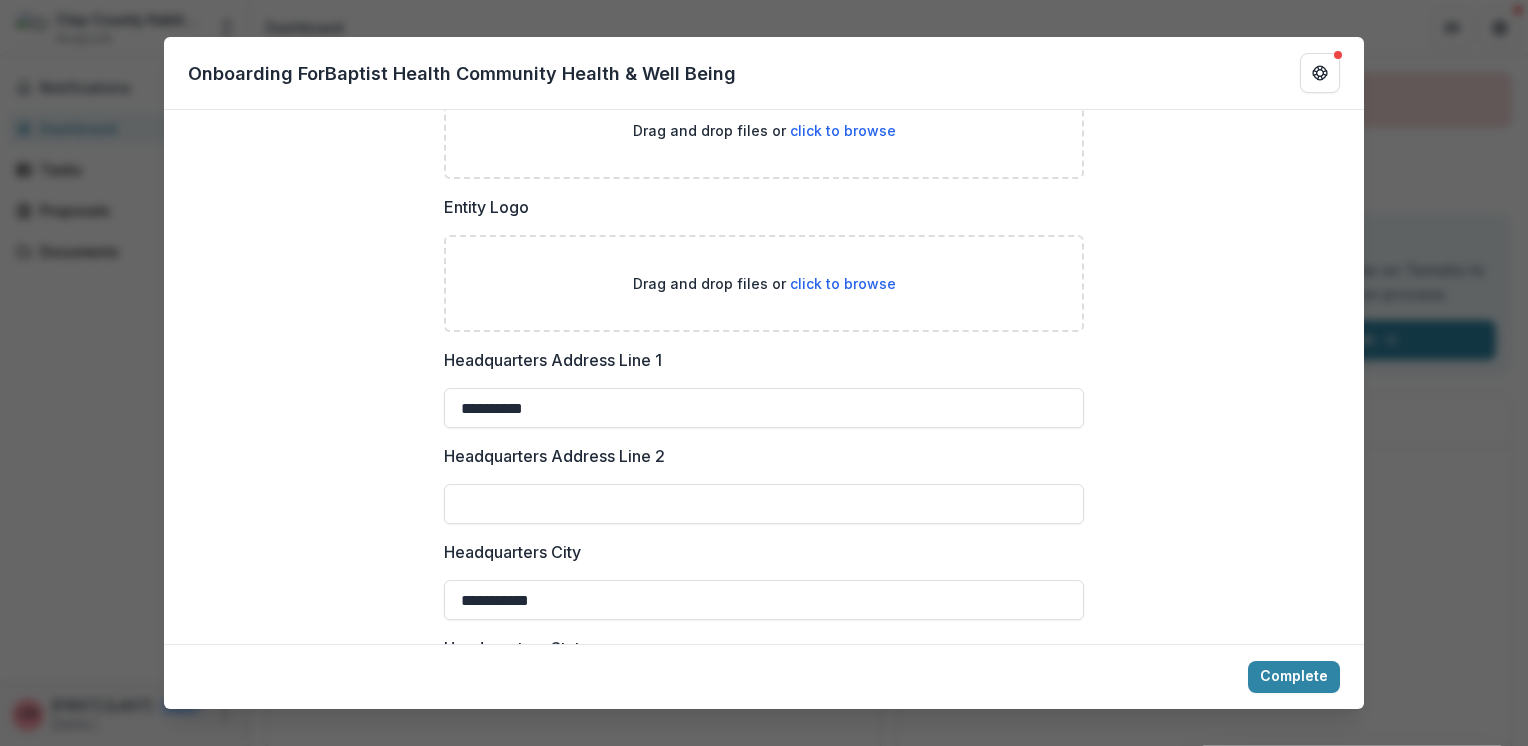 scroll, scrollTop: 1271, scrollLeft: 0, axis: vertical 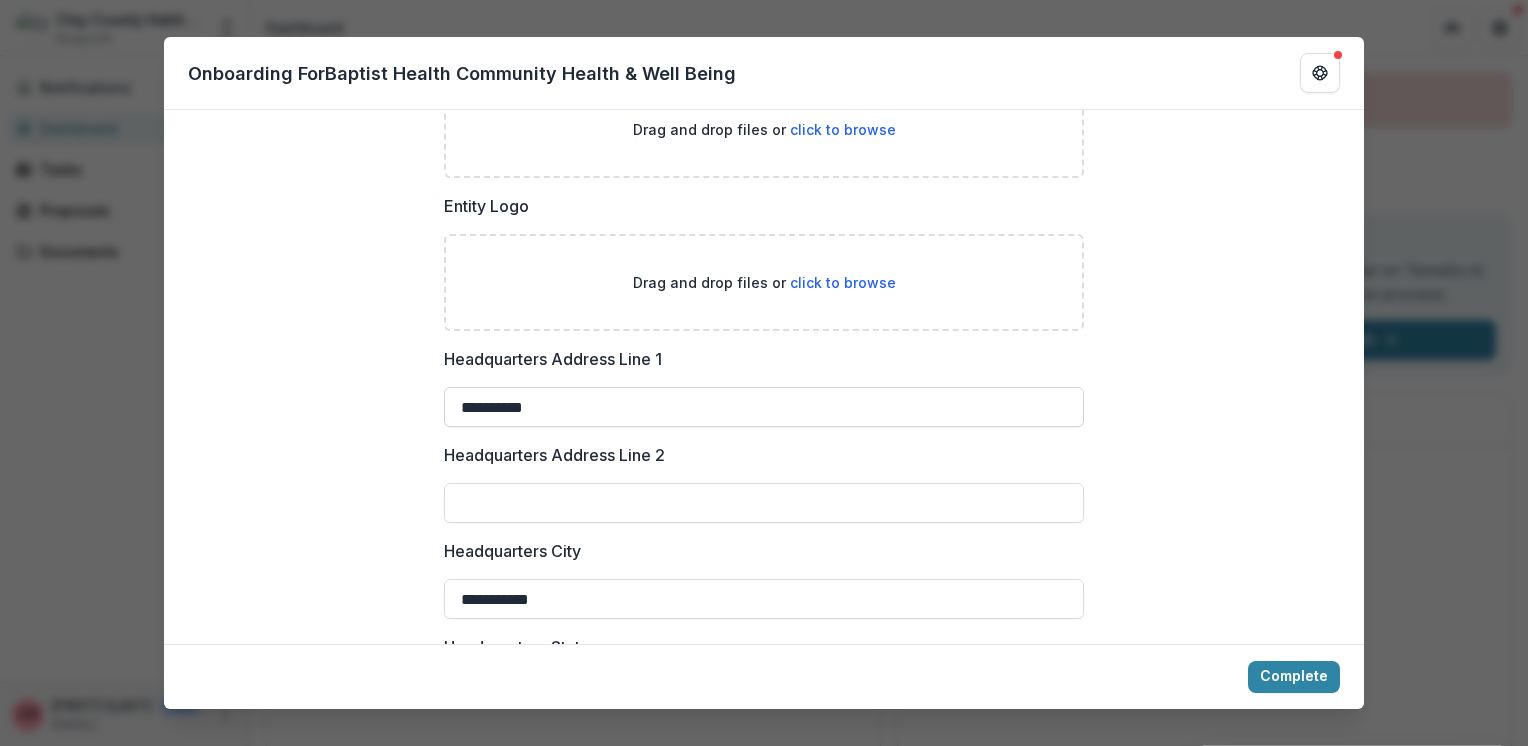 click on "**********" at bounding box center (764, 407) 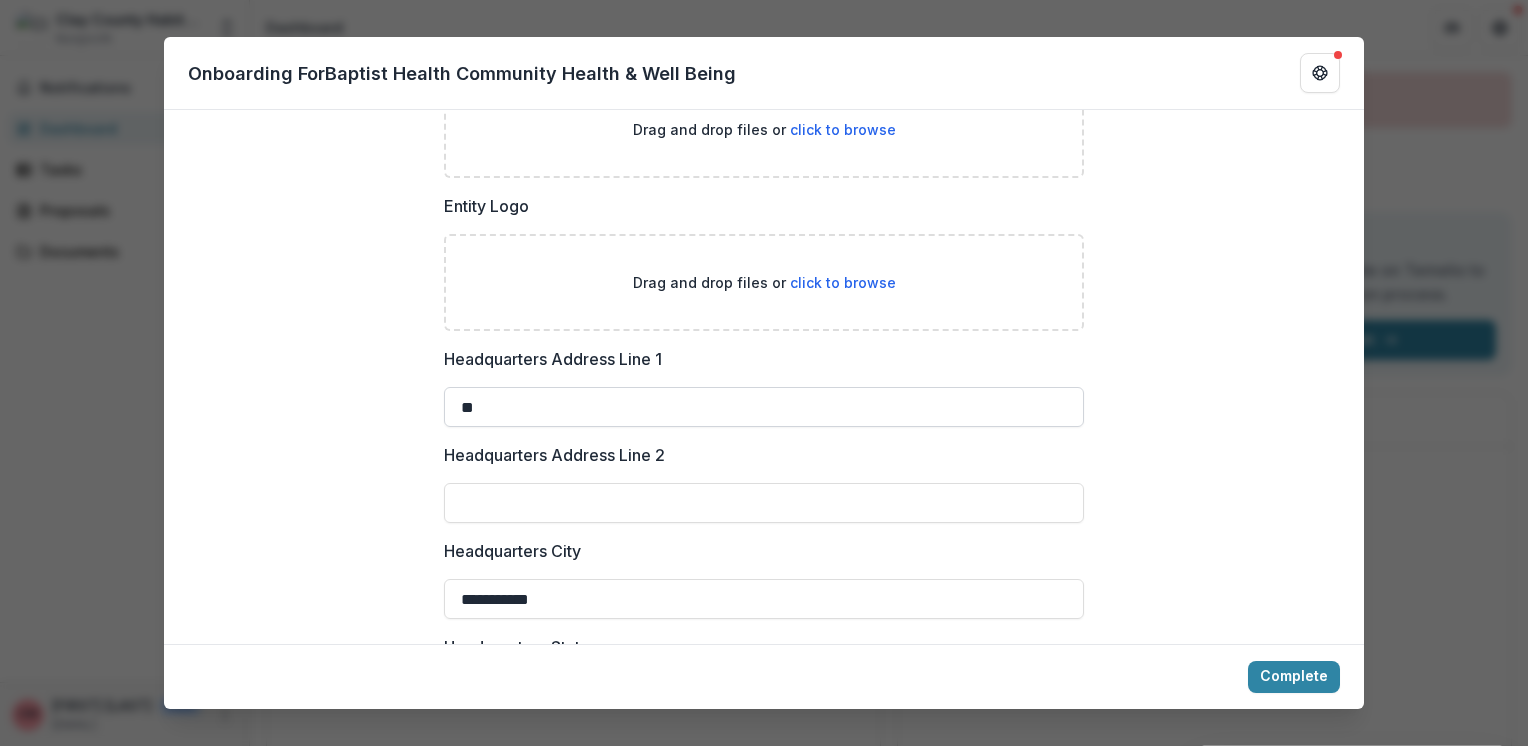 type on "*" 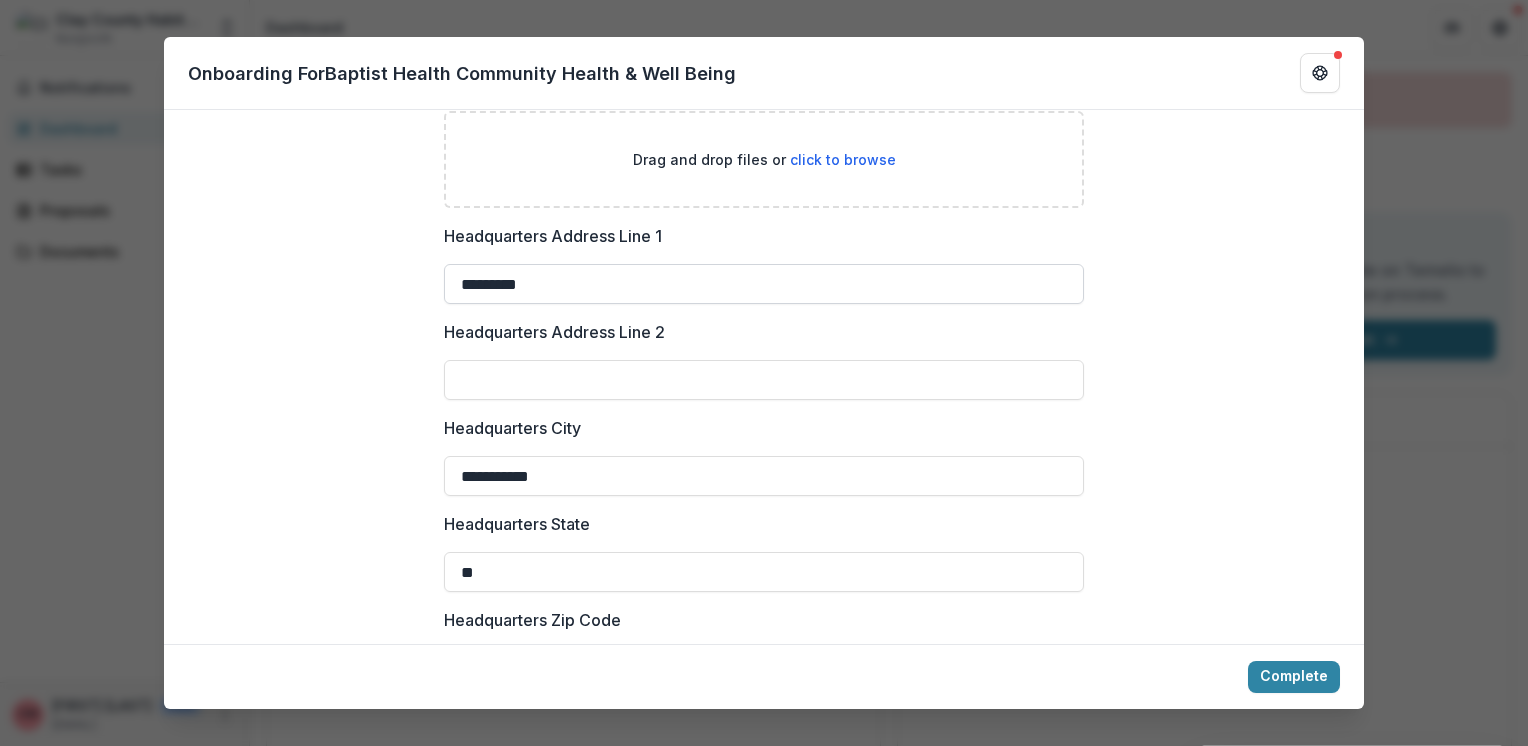 scroll, scrollTop: 1395, scrollLeft: 0, axis: vertical 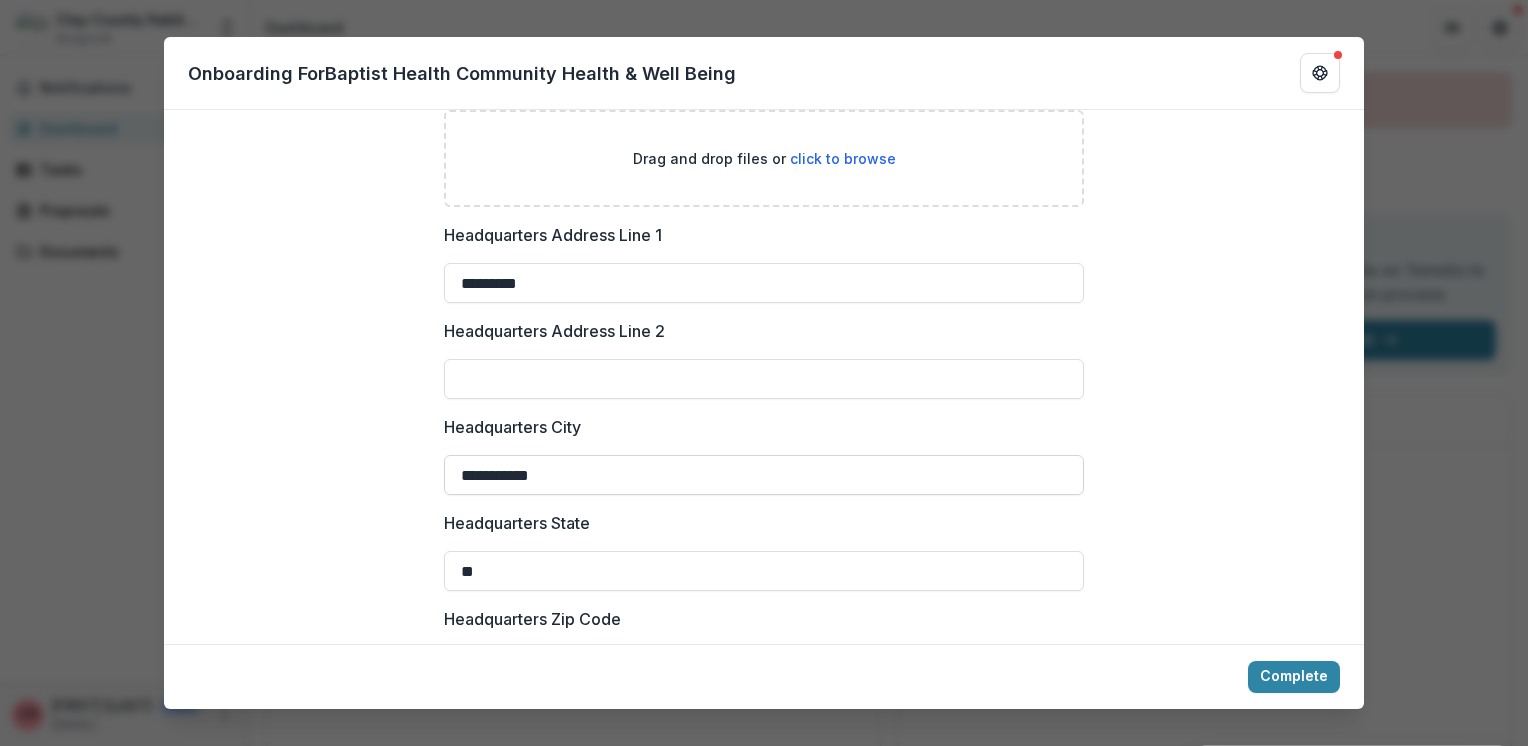 type on "*********" 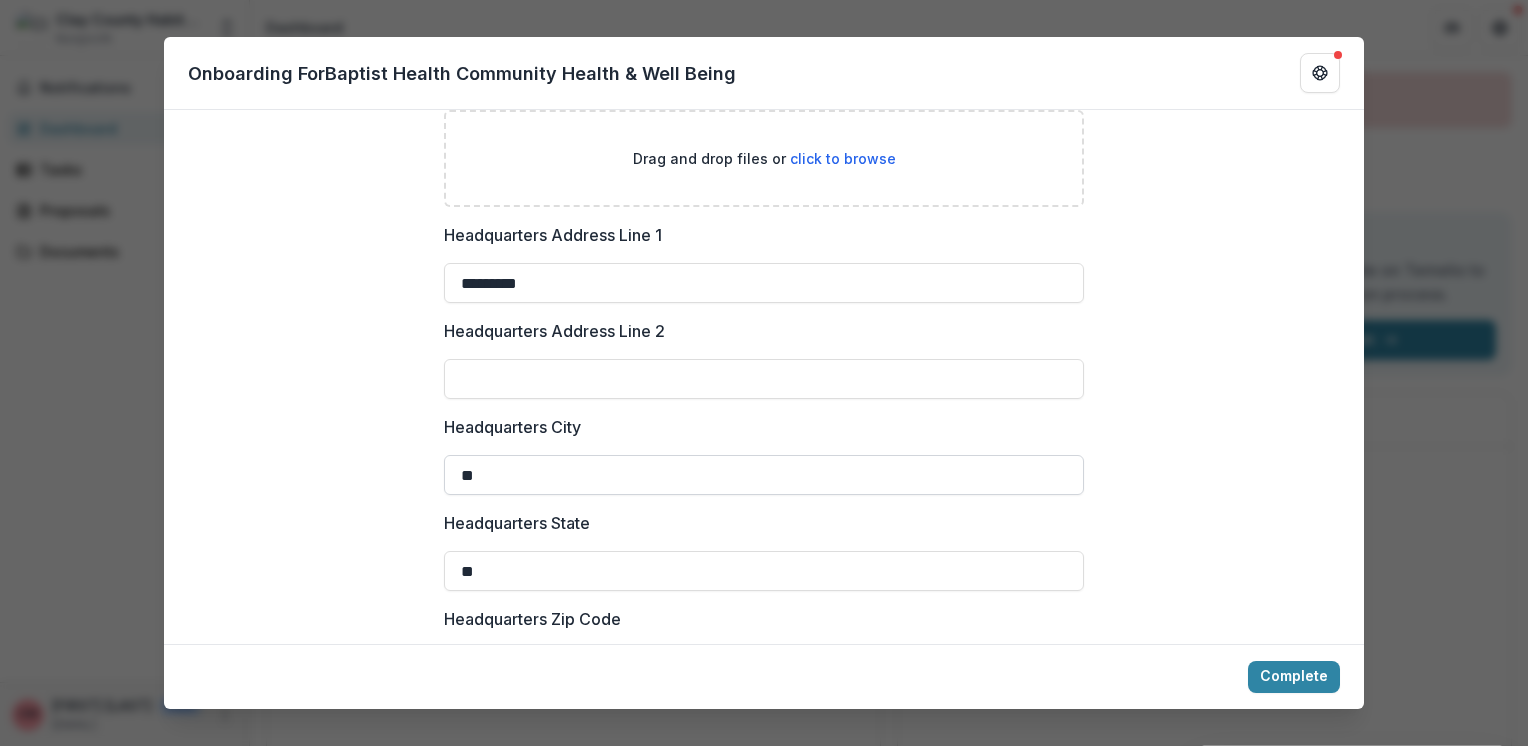 type on "*" 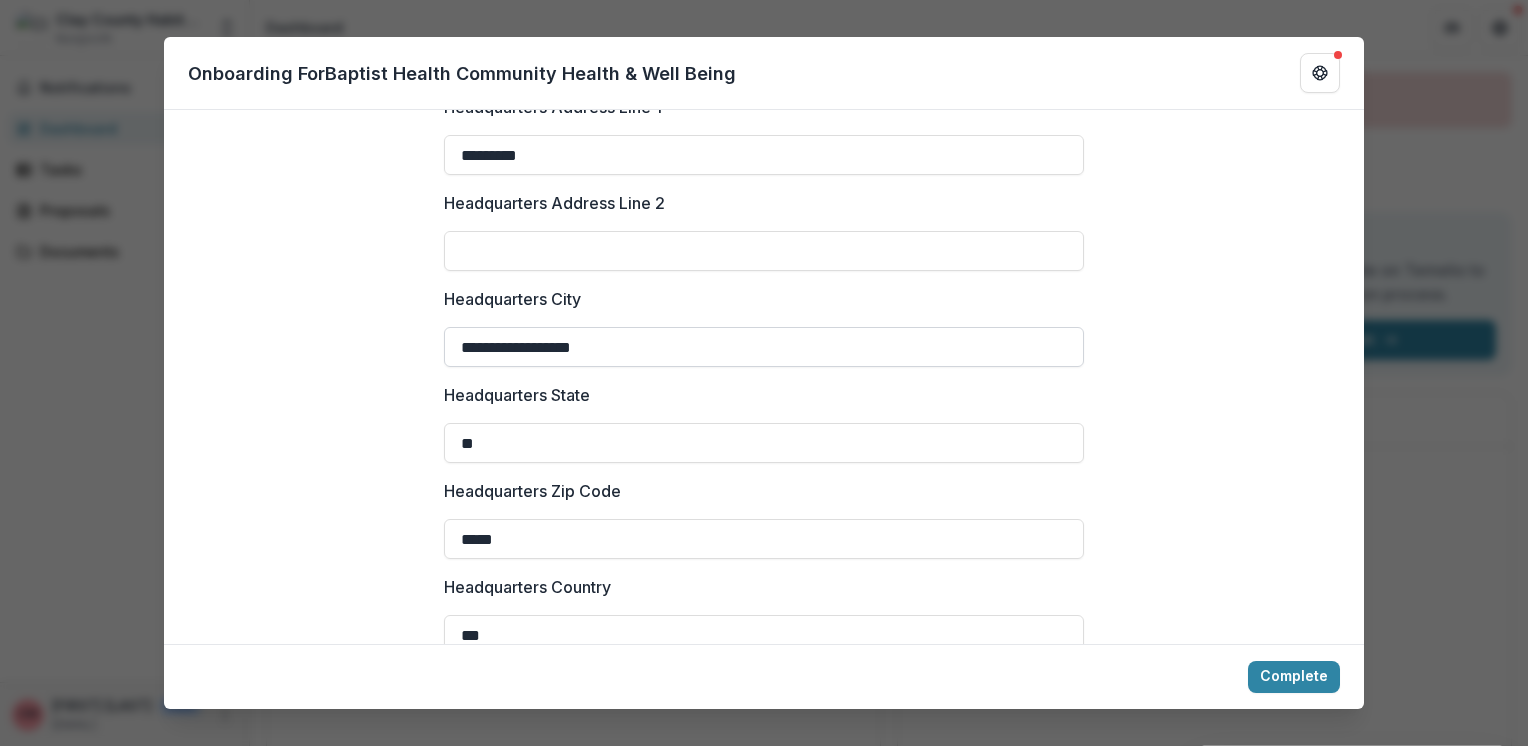 scroll, scrollTop: 1607, scrollLeft: 0, axis: vertical 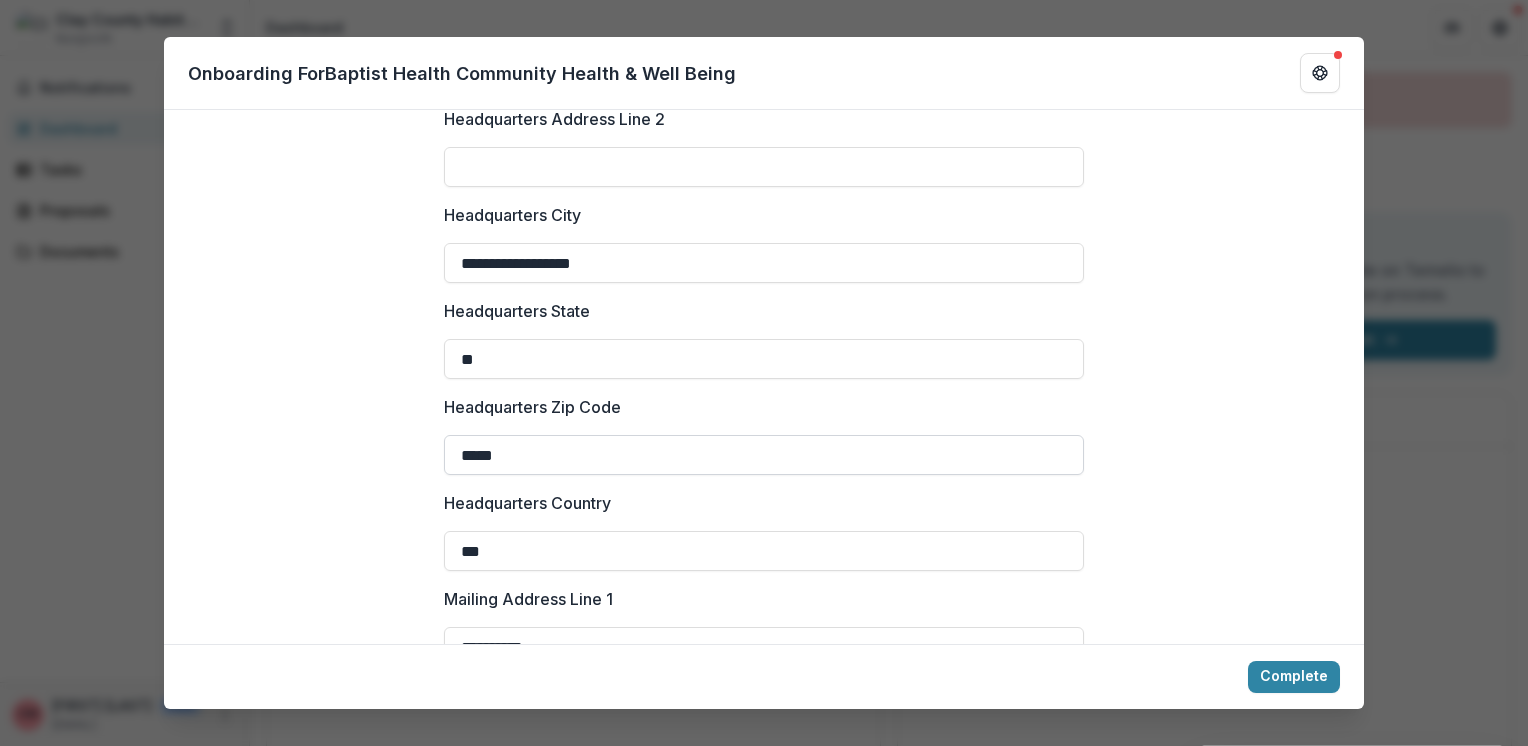 type on "**********" 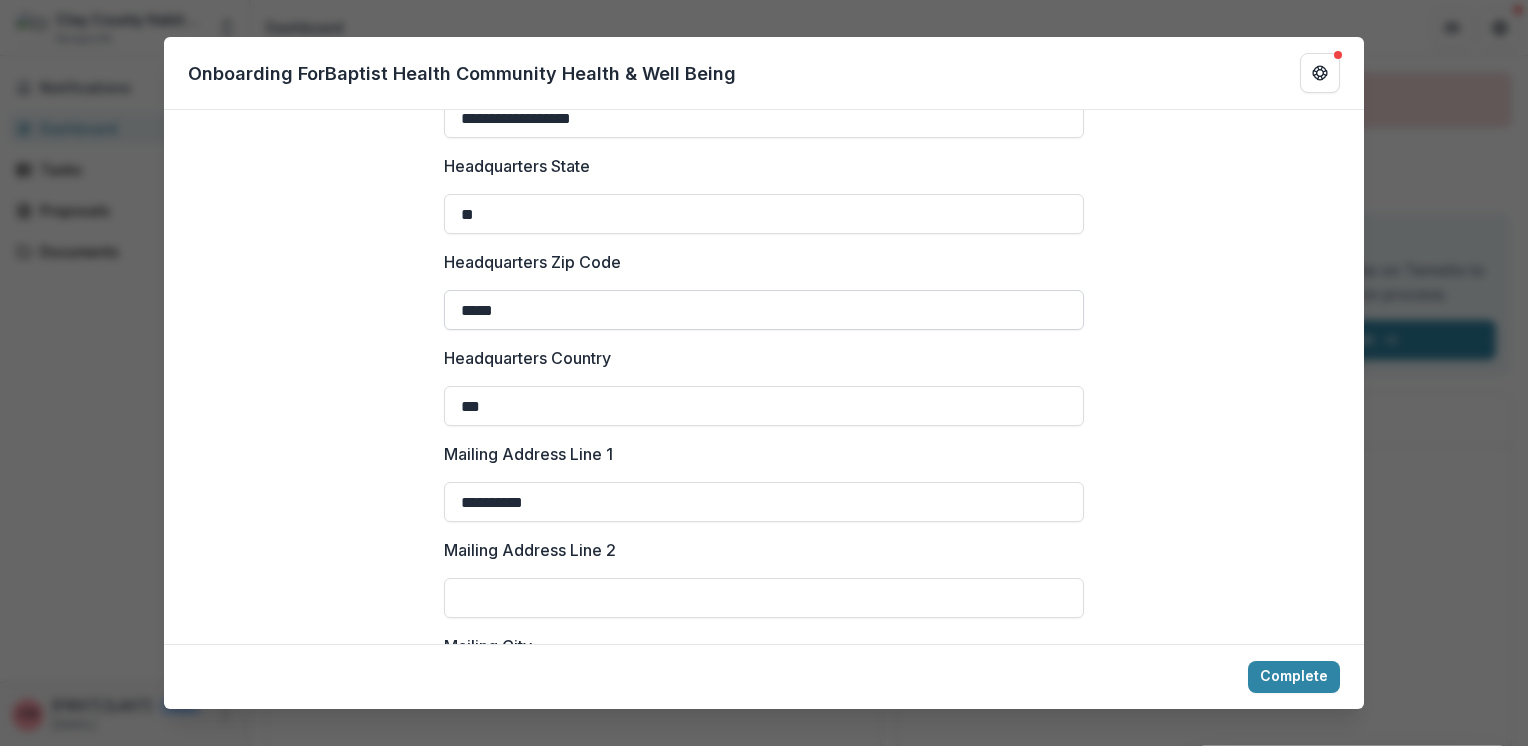 scroll, scrollTop: 1800, scrollLeft: 0, axis: vertical 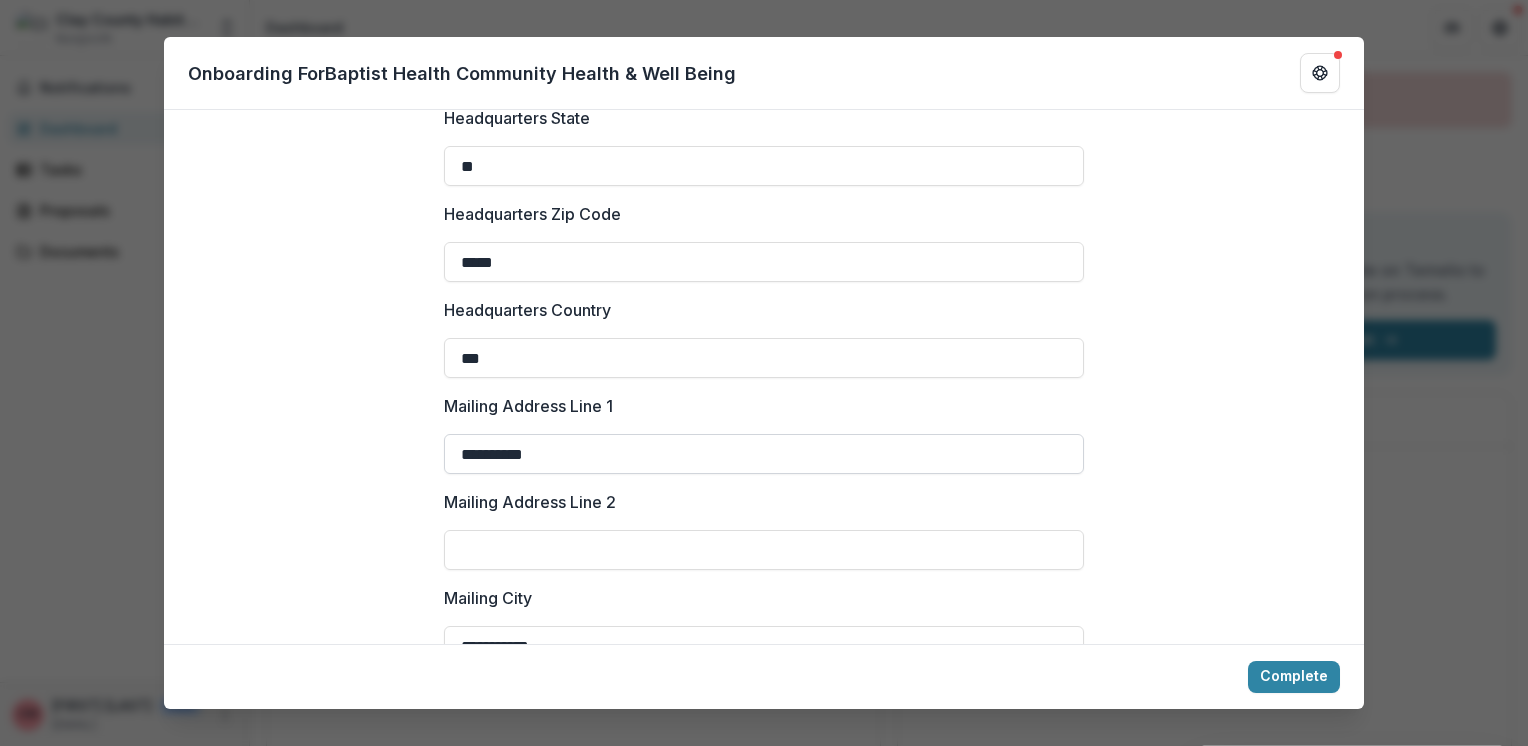 type on "*****" 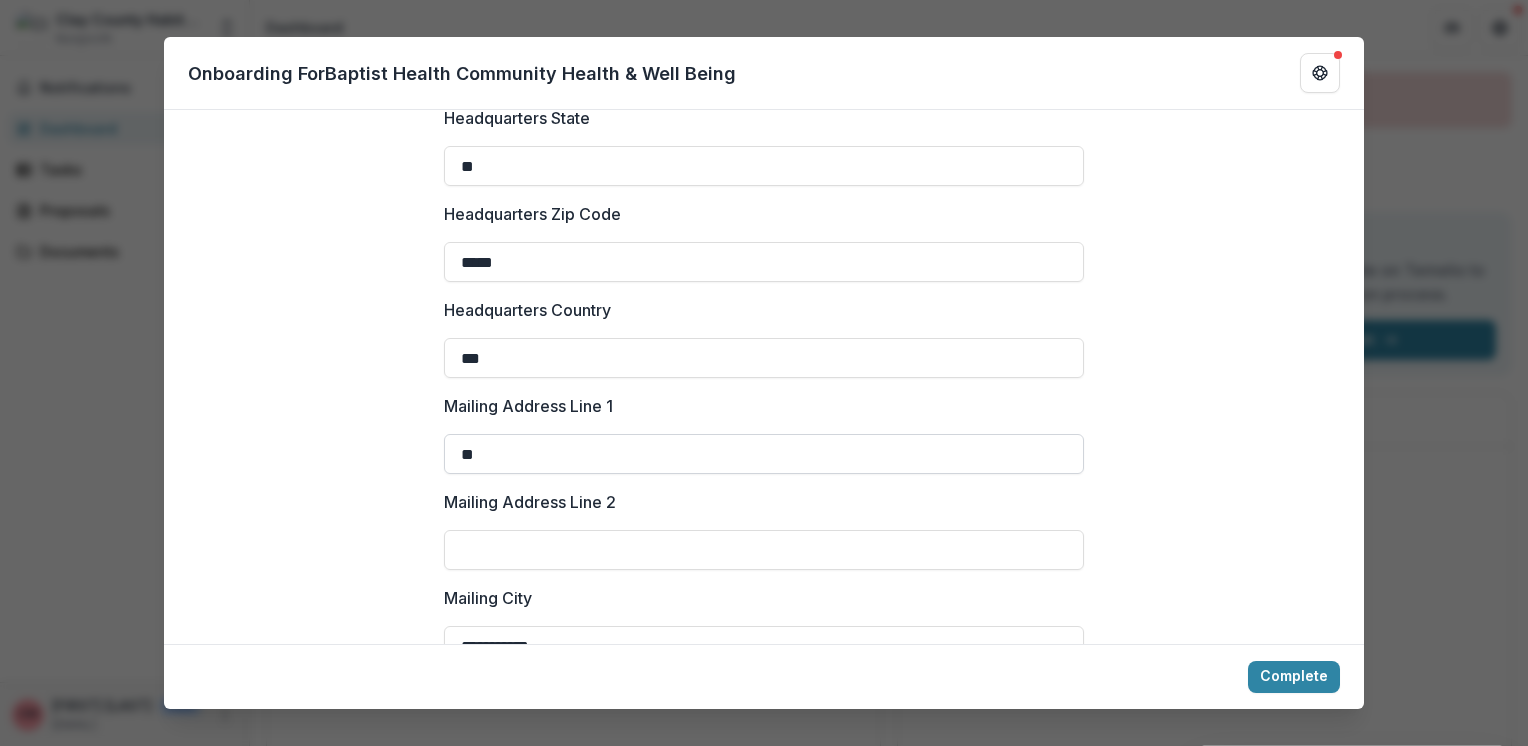 type on "*" 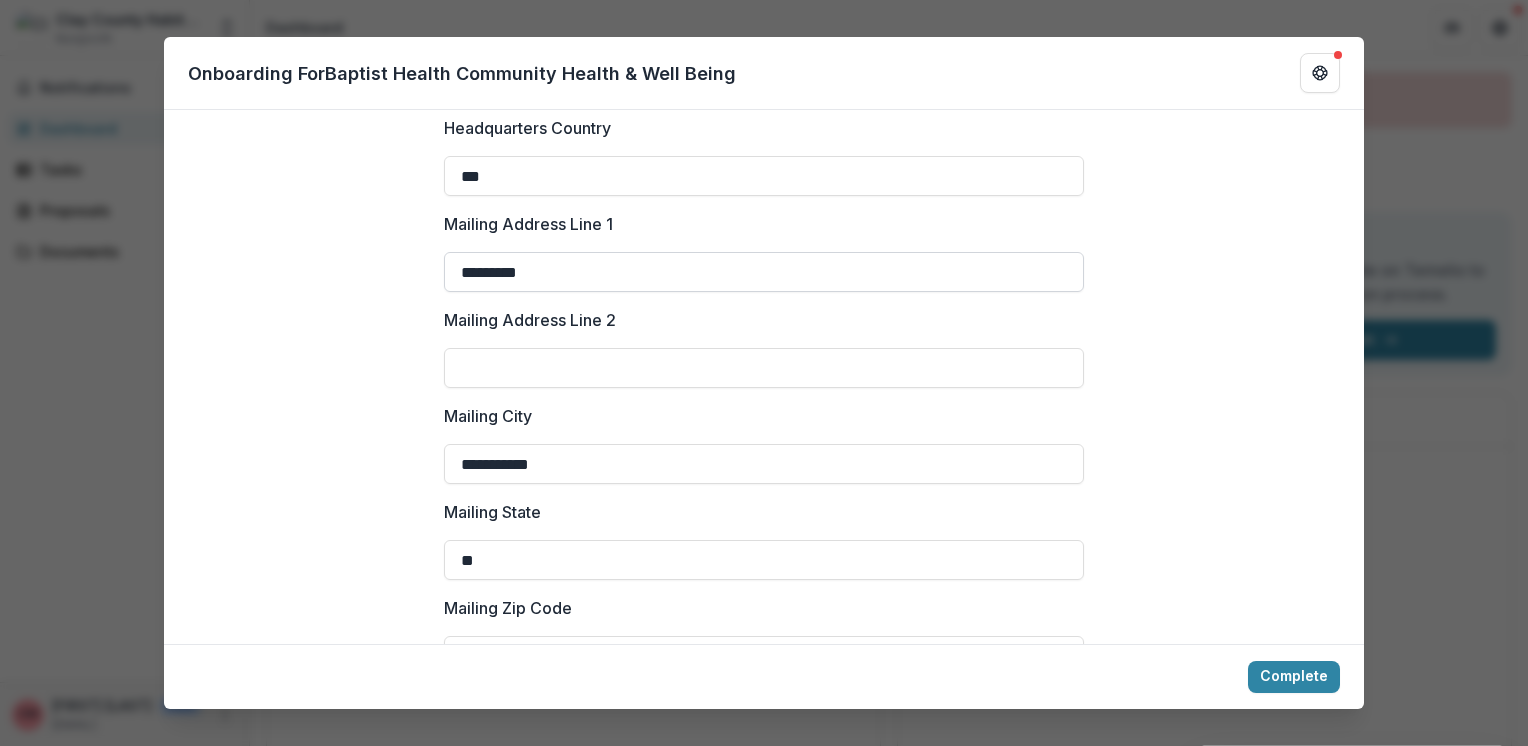 scroll, scrollTop: 1983, scrollLeft: 0, axis: vertical 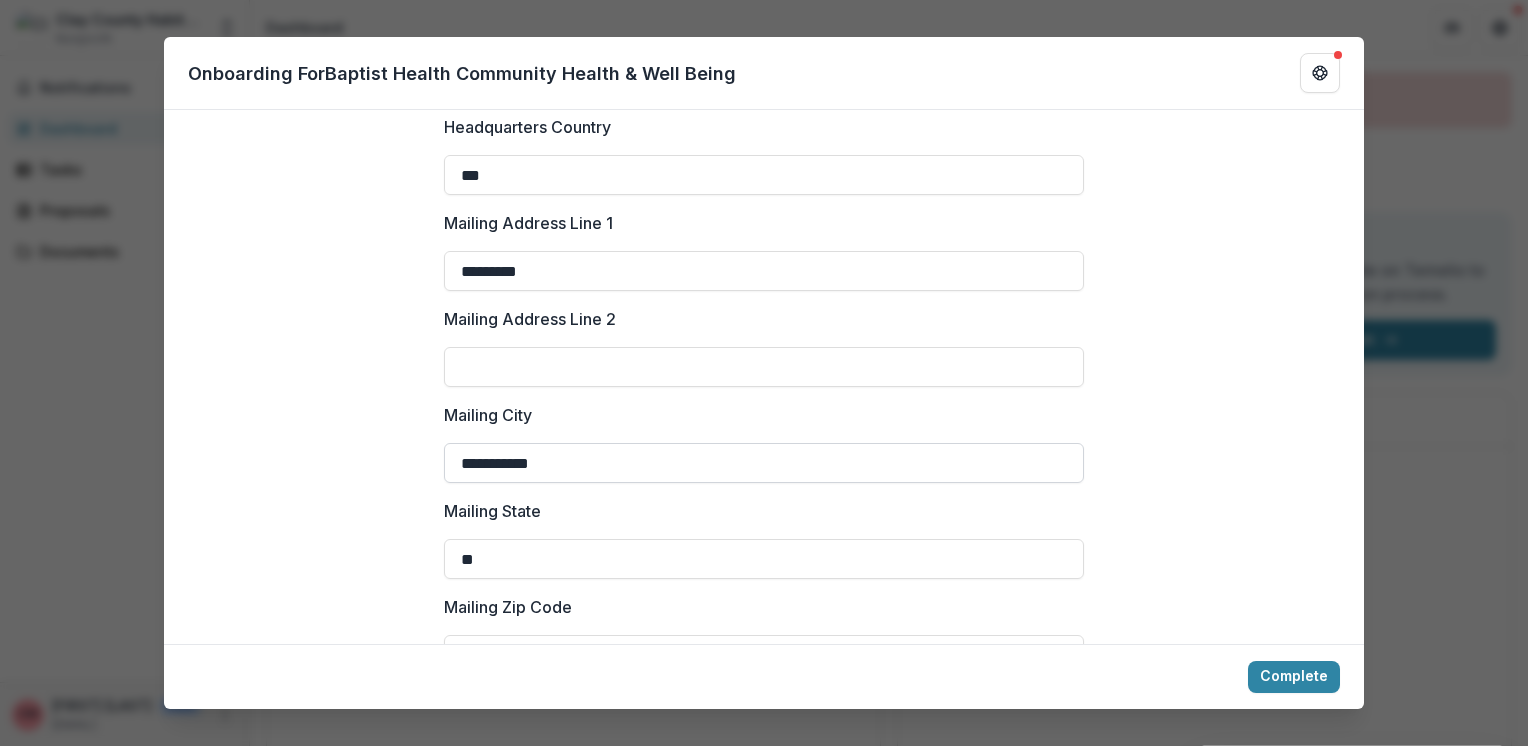 type on "*********" 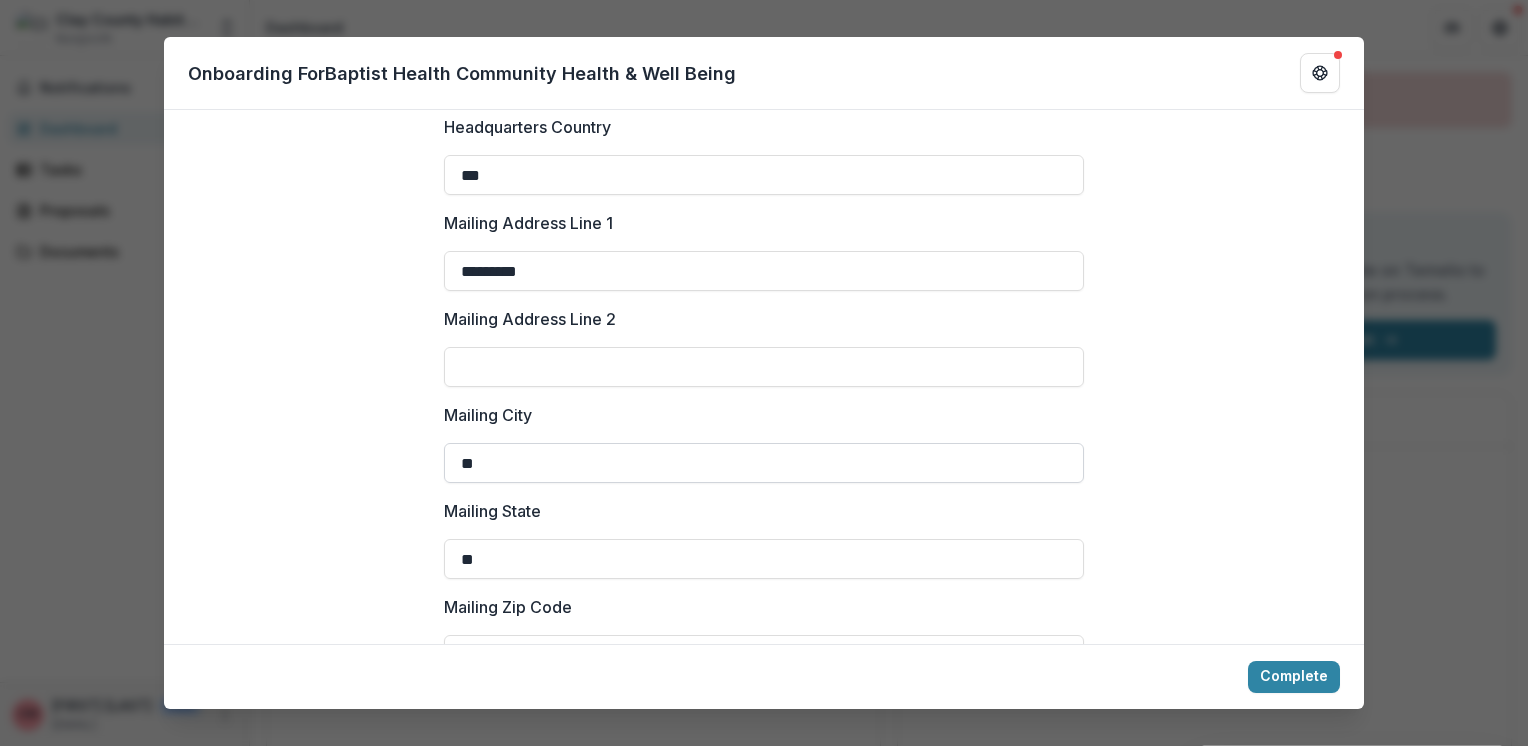 type on "*" 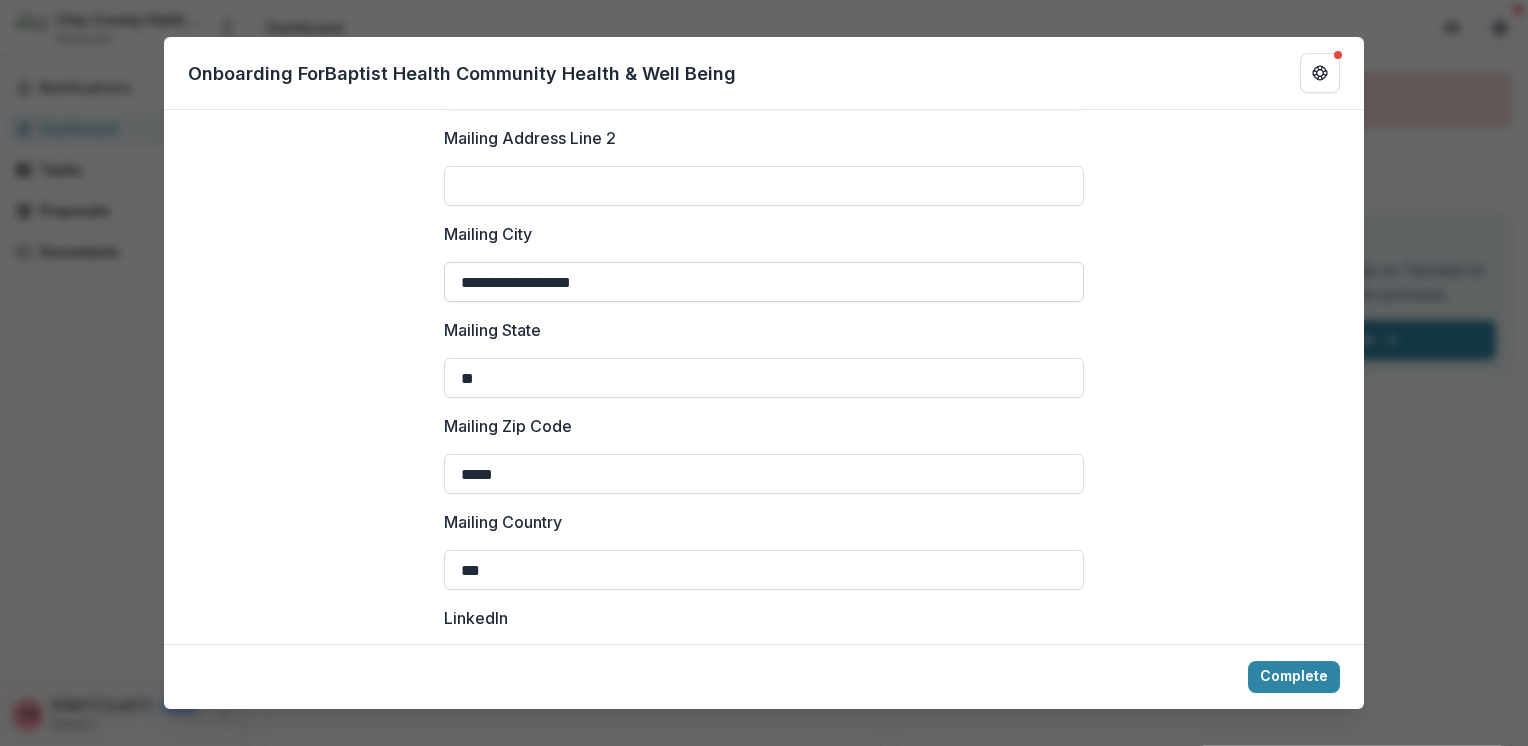 scroll, scrollTop: 2170, scrollLeft: 0, axis: vertical 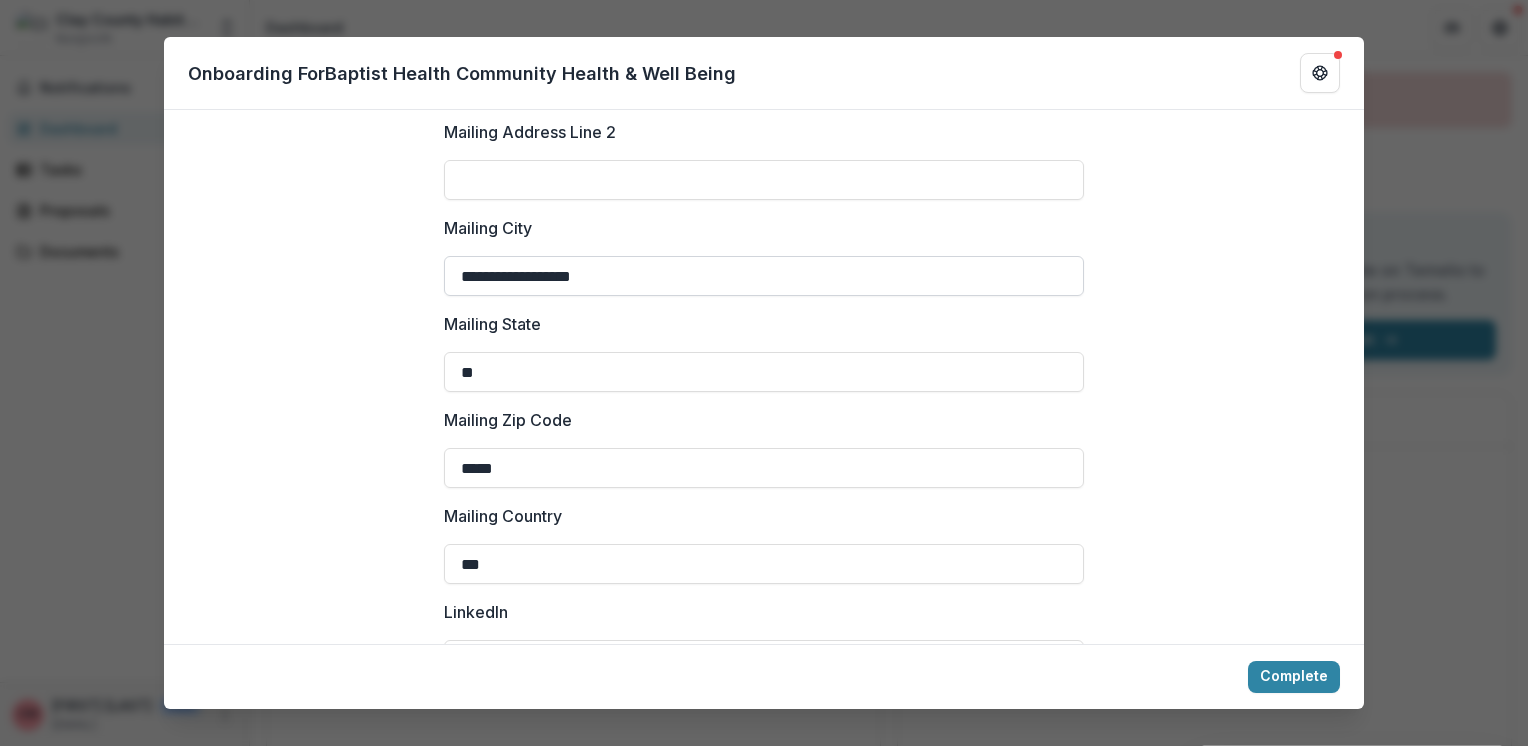 type on "**********" 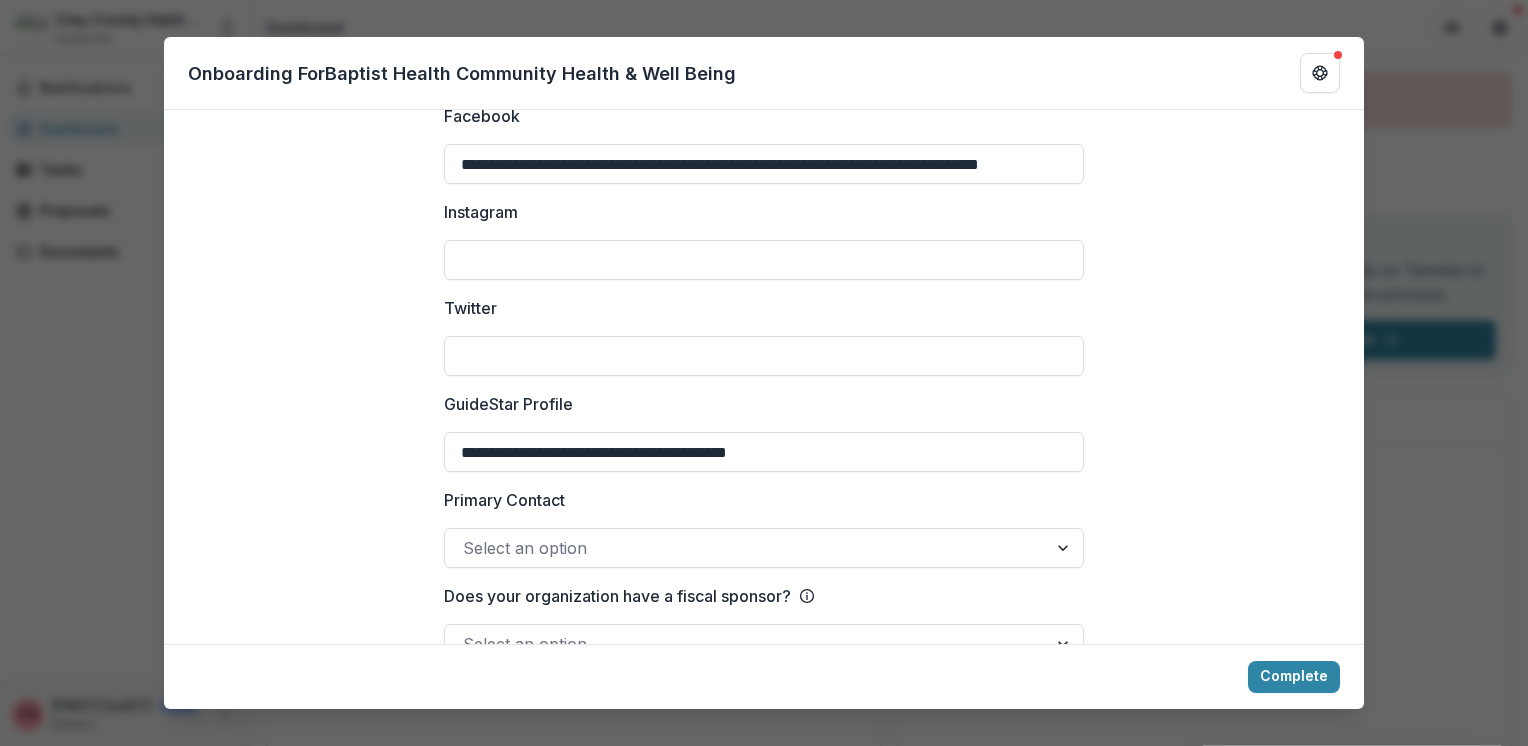 scroll, scrollTop: 2812, scrollLeft: 0, axis: vertical 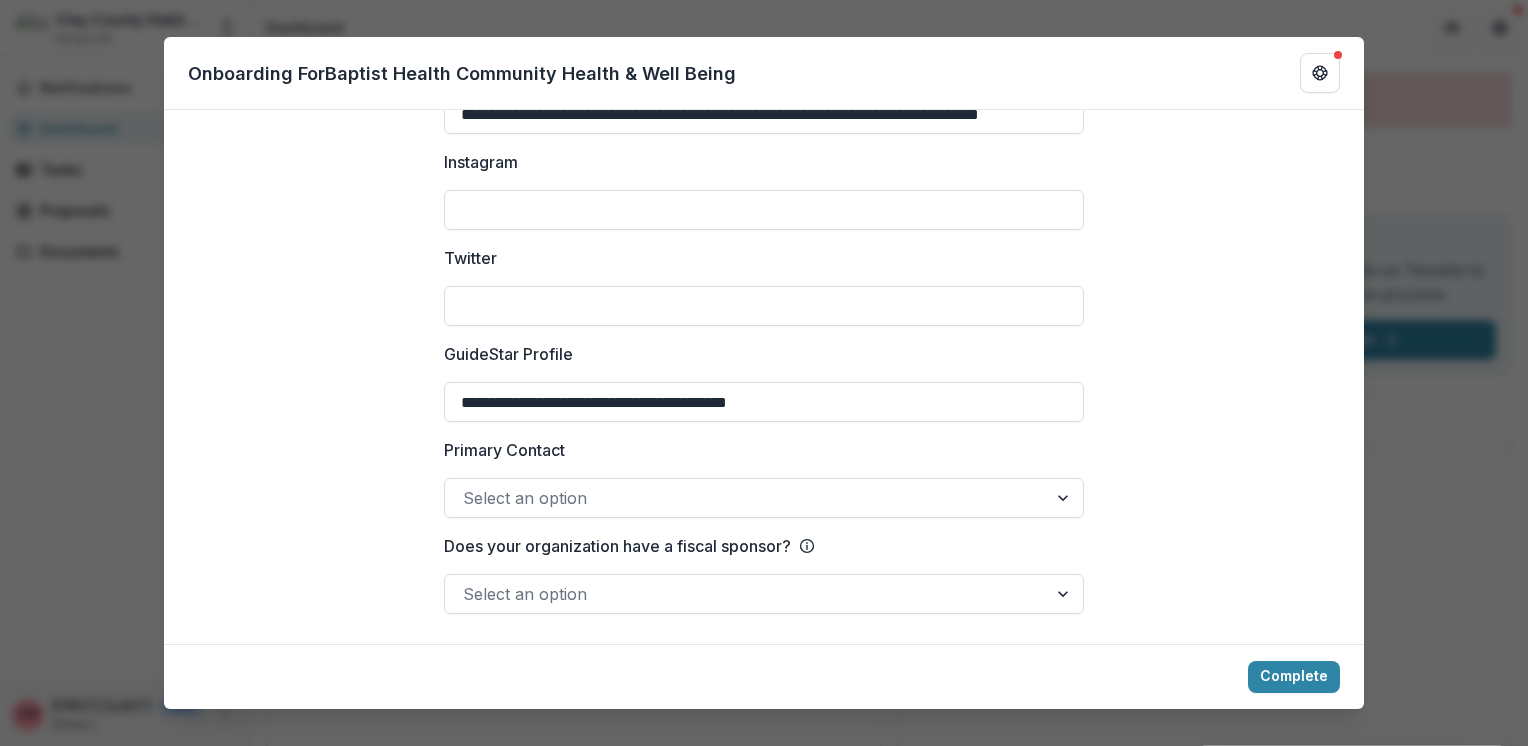 type on "*****" 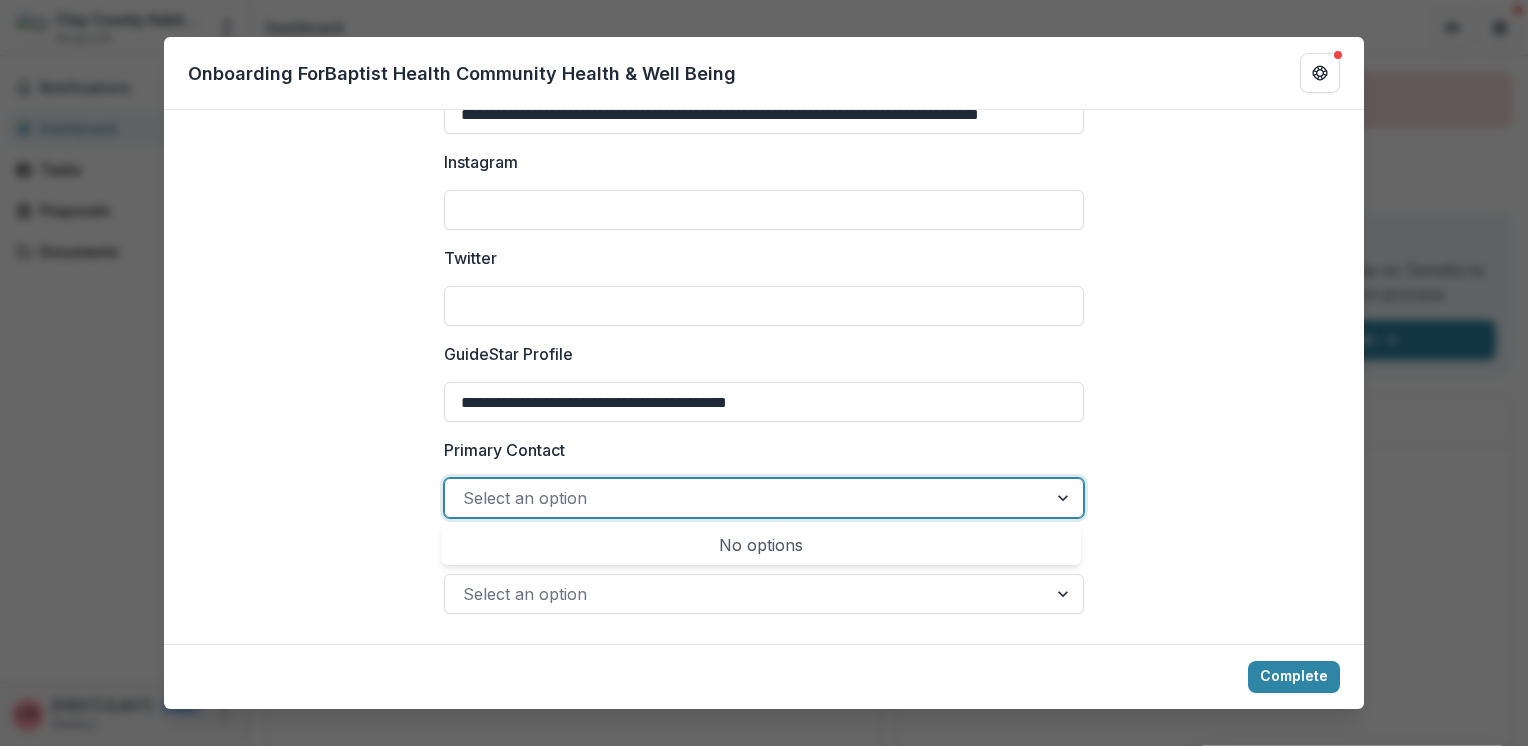 click at bounding box center (746, 498) 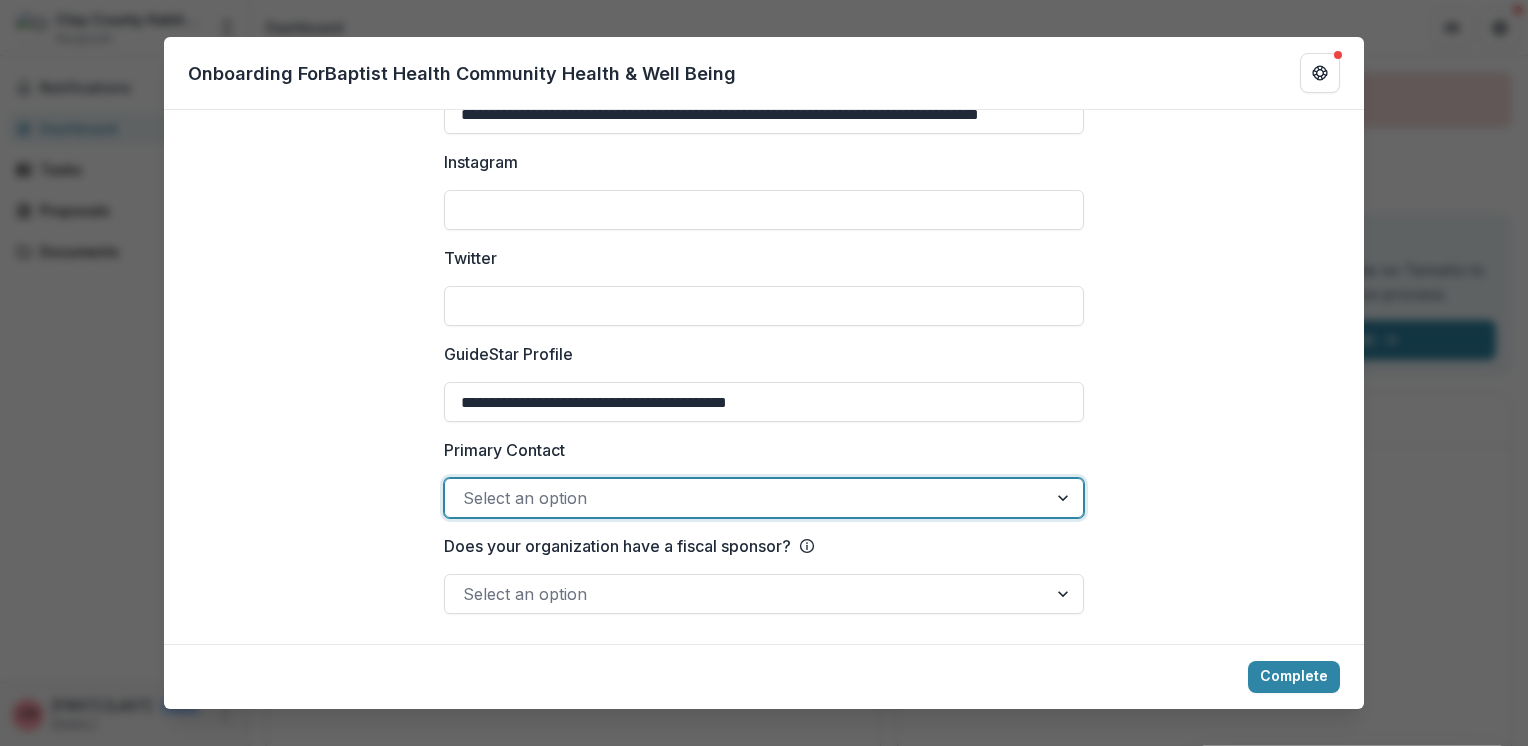 click at bounding box center [1065, 498] 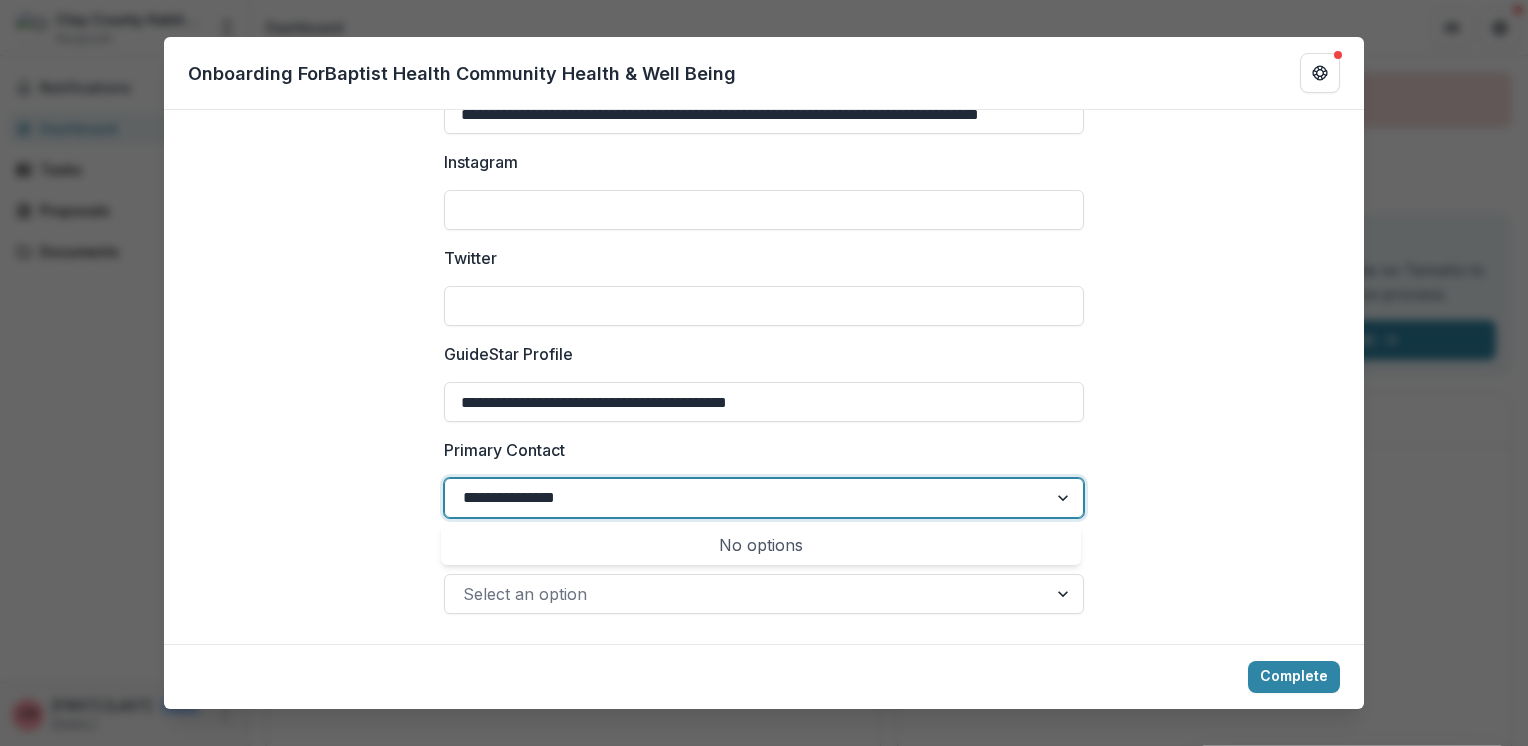 type on "**********" 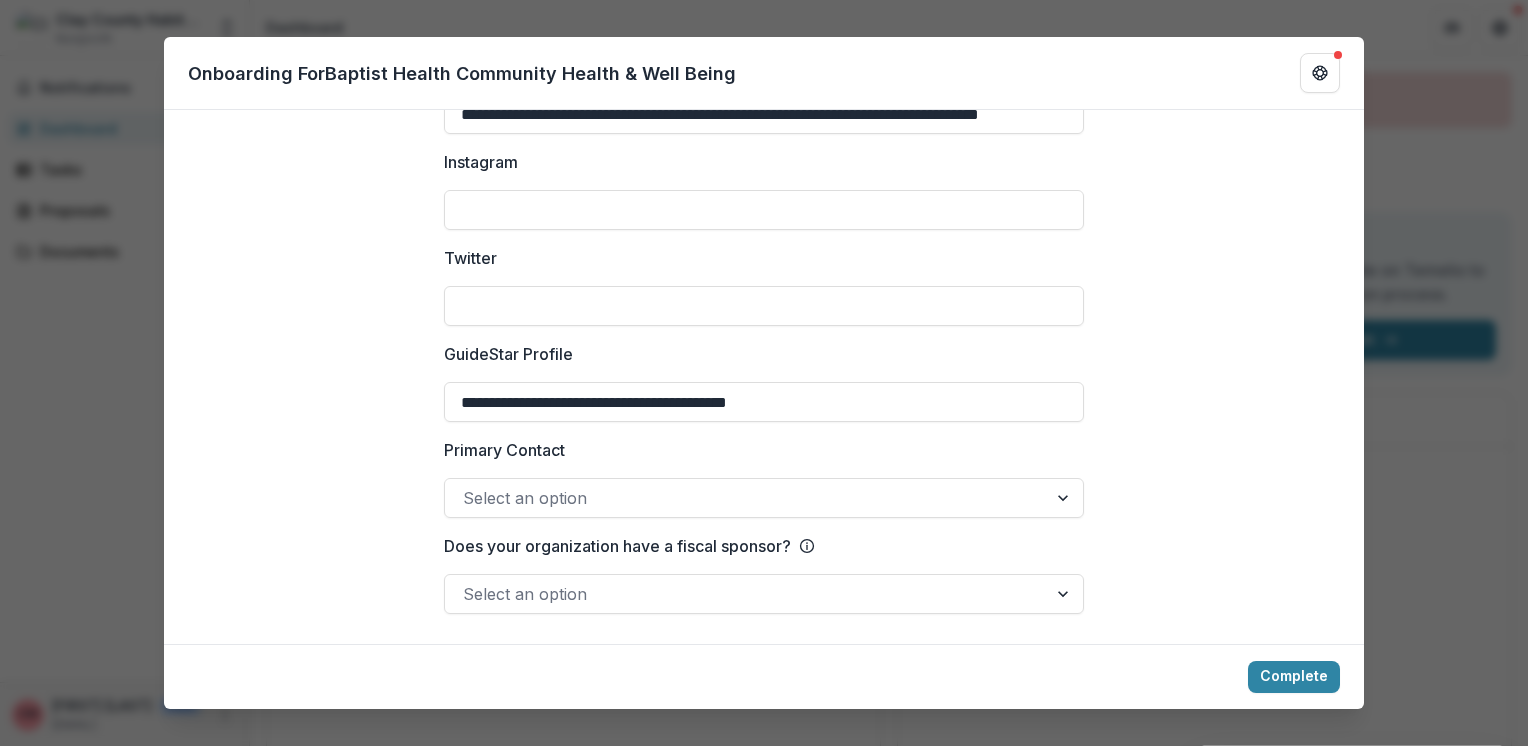 click on "**********" at bounding box center (764, -987) 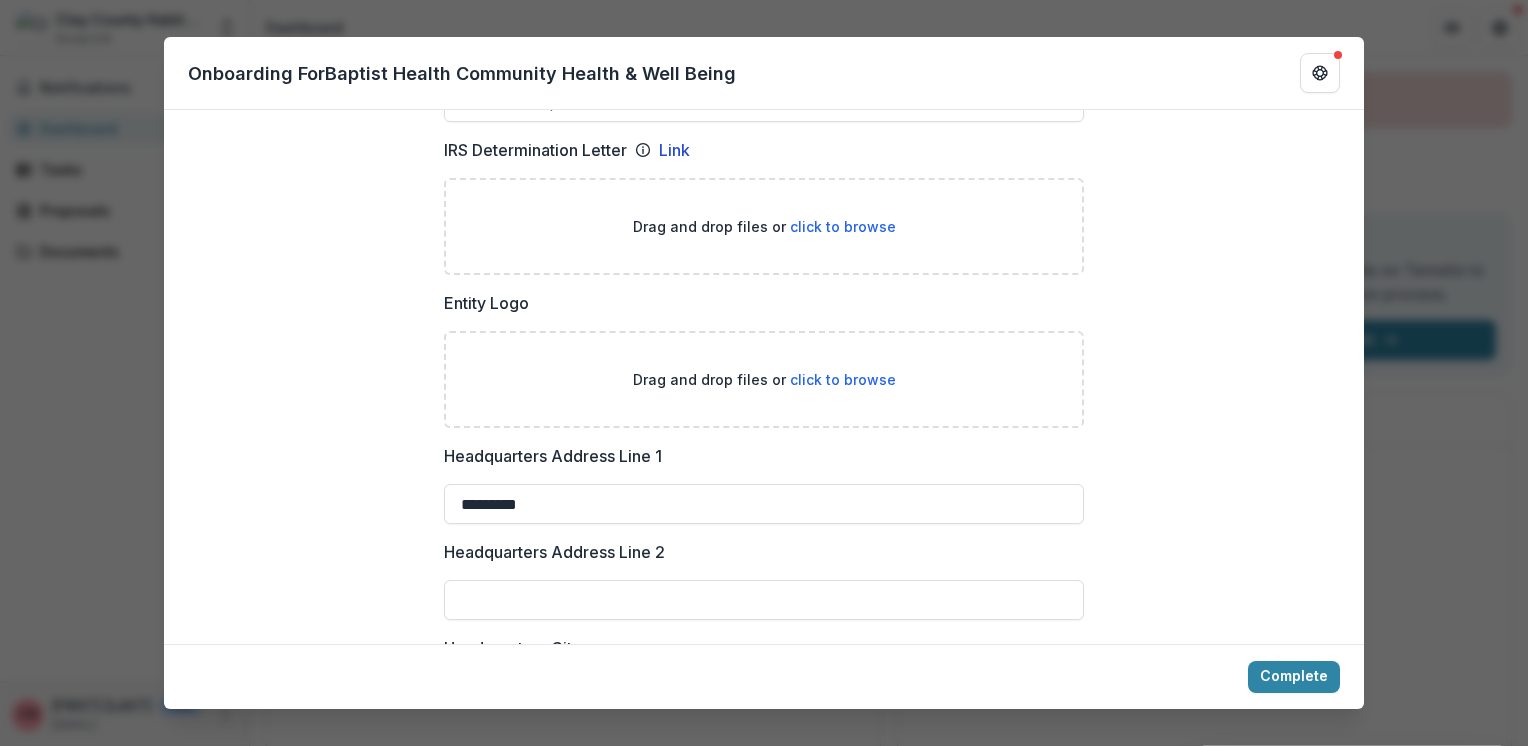 scroll, scrollTop: 1163, scrollLeft: 0, axis: vertical 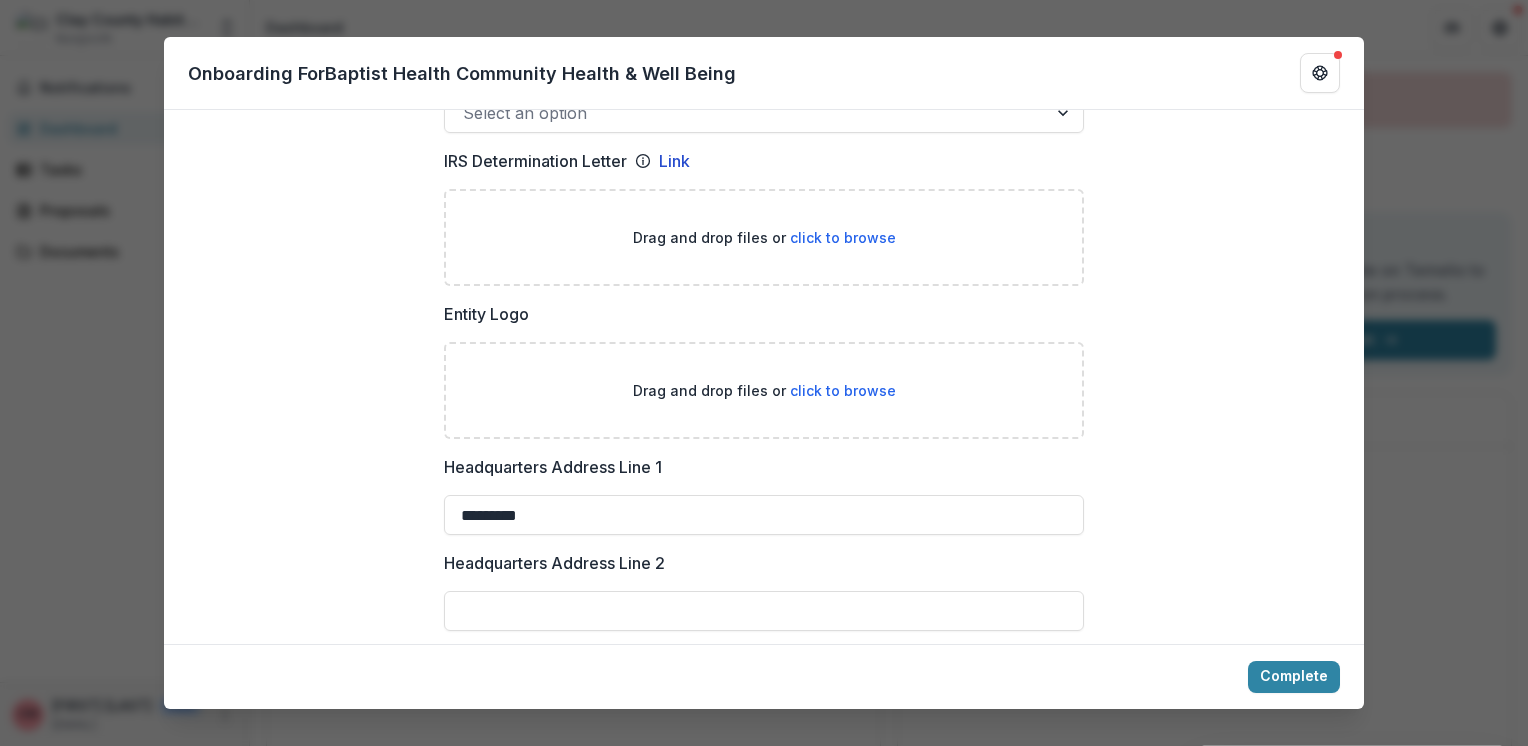 click on "click to browse" at bounding box center (843, 390) 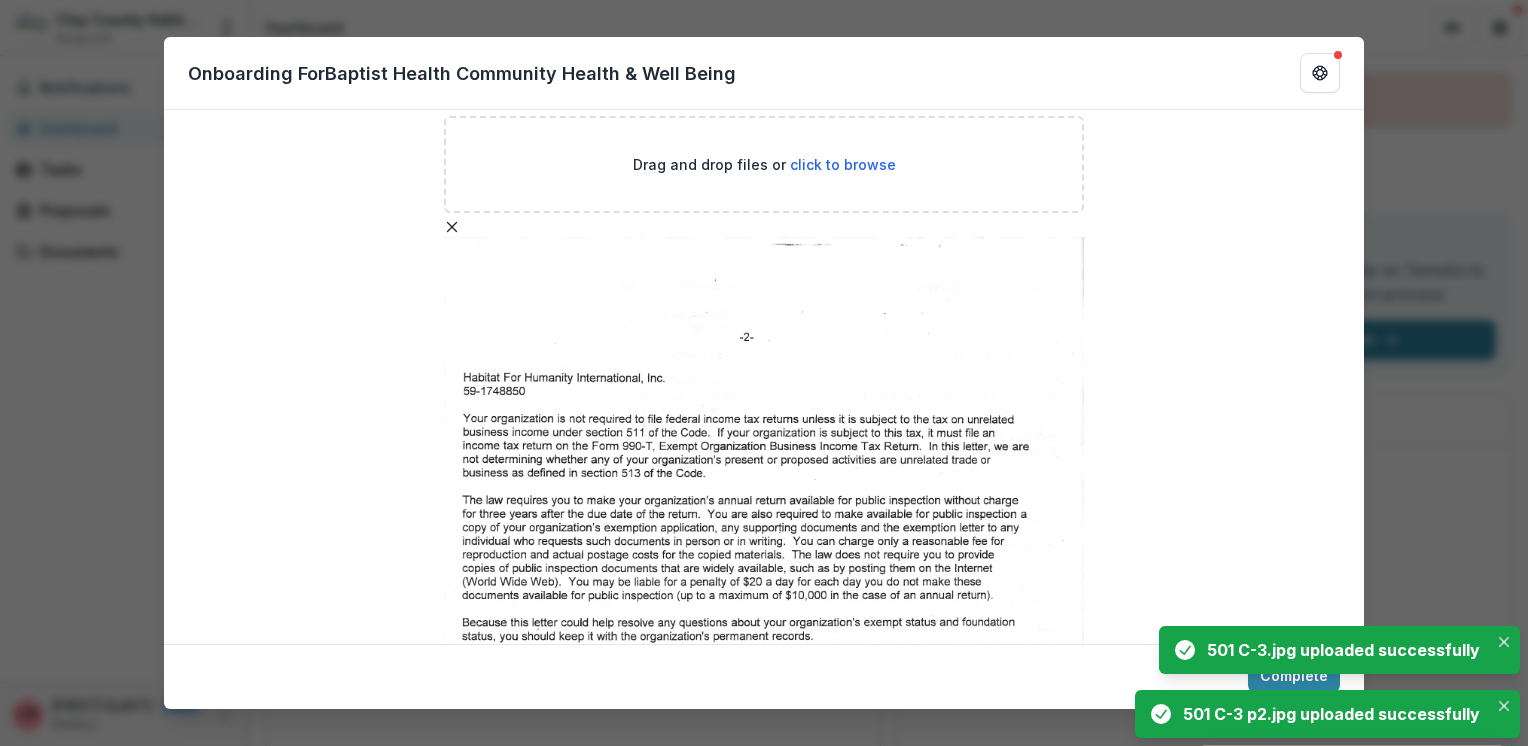 scroll, scrollTop: 1248, scrollLeft: 0, axis: vertical 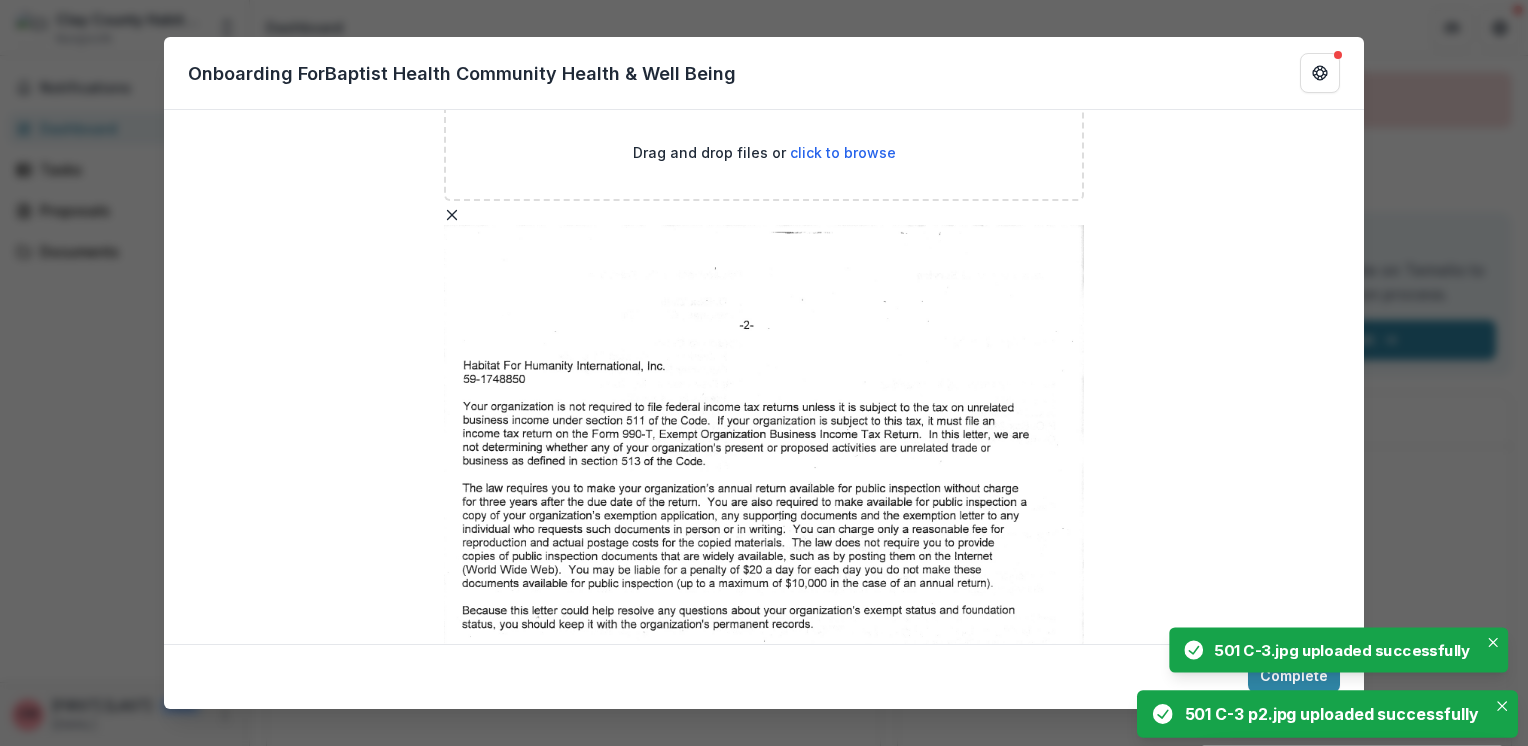 click on "click to browse" at bounding box center [843, 2172] 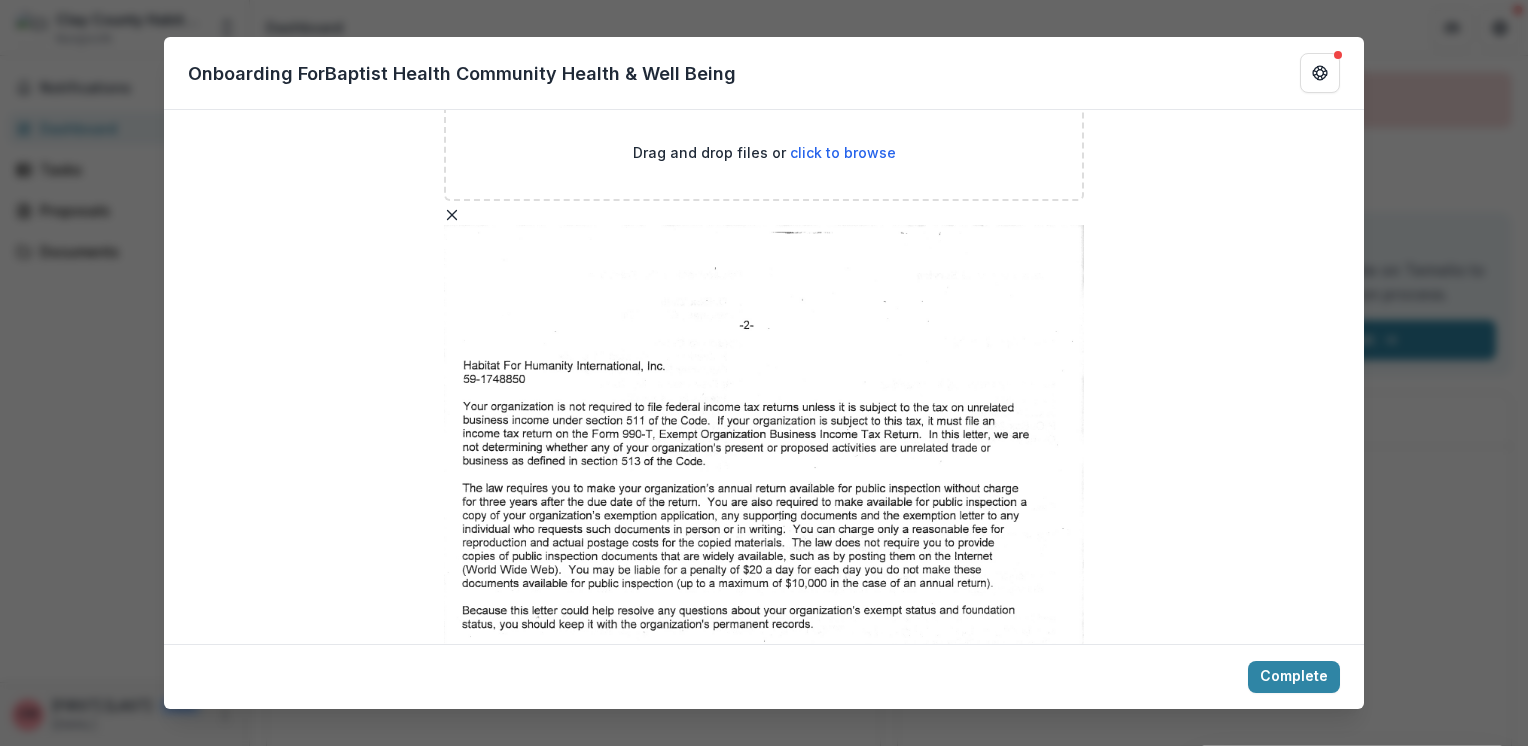 click on "click to browse" at bounding box center [843, 2172] 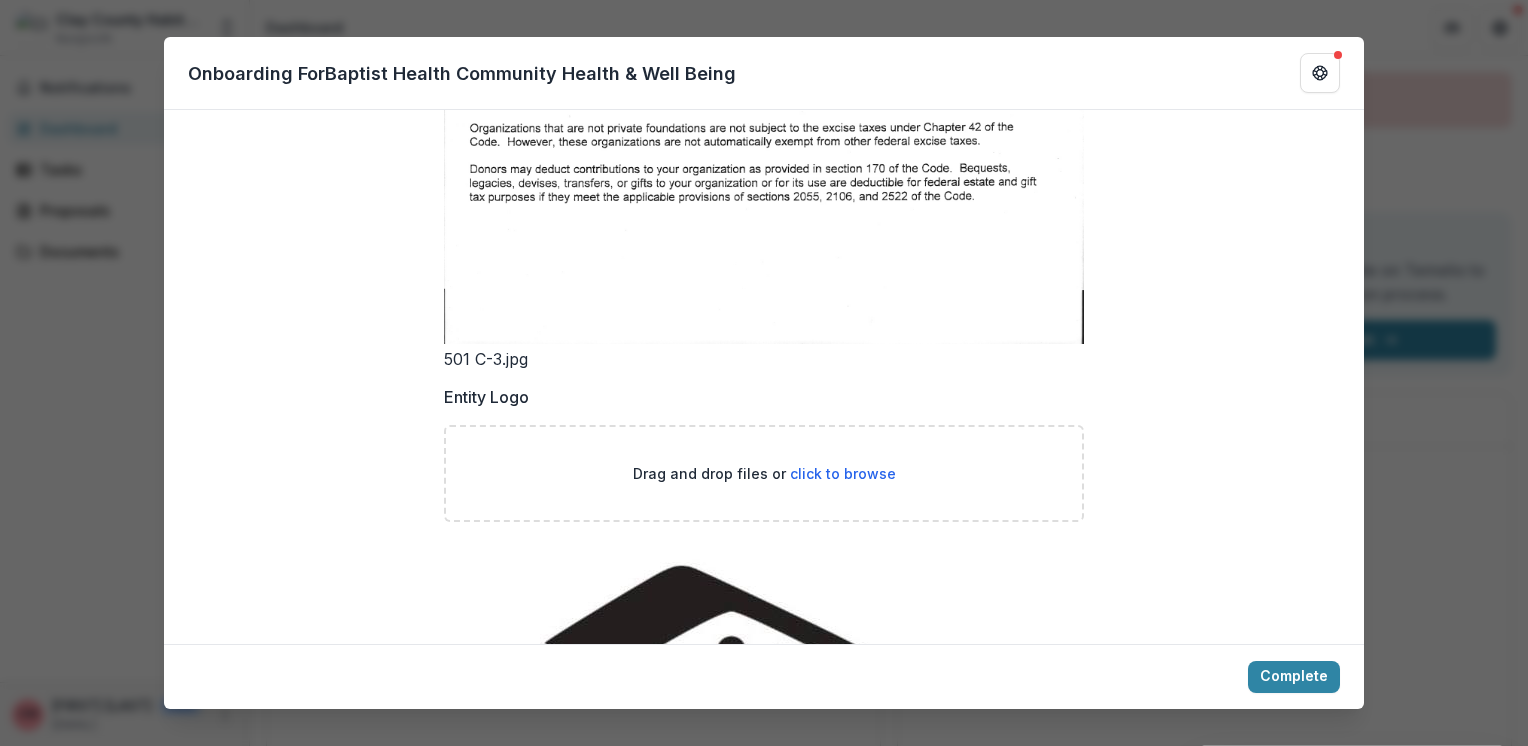 scroll, scrollTop: 2740, scrollLeft: 0, axis: vertical 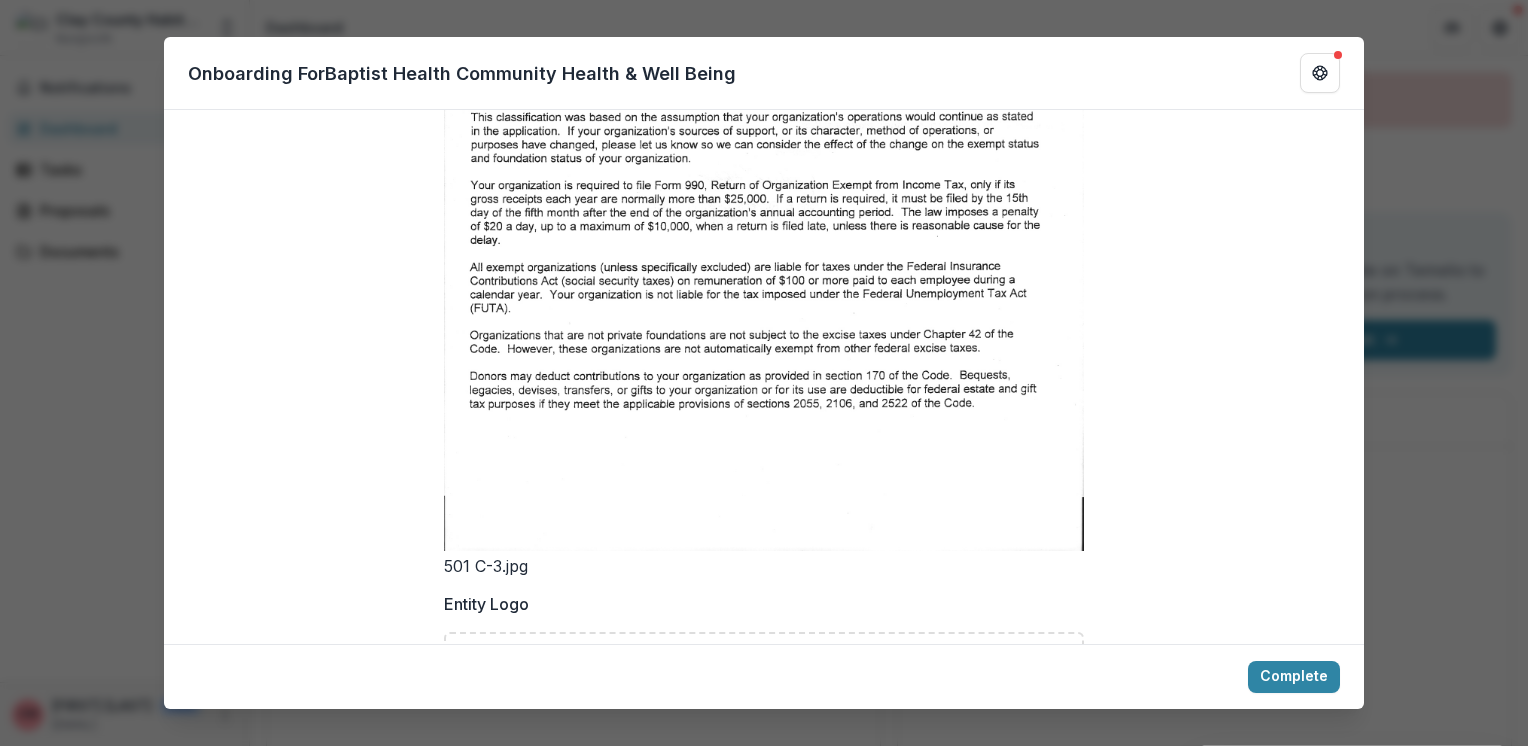 click on "LinkedIn" at bounding box center (764, 2504) 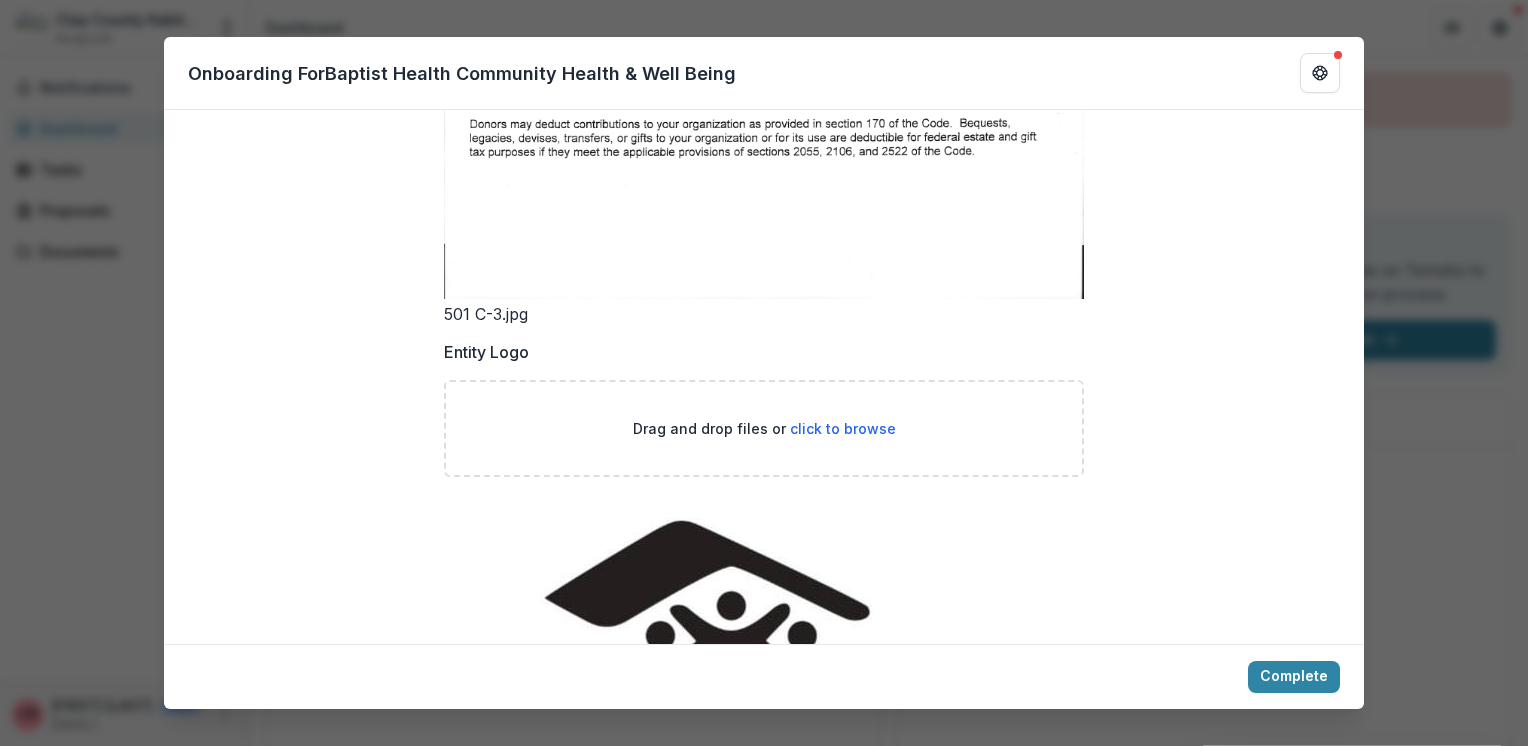 scroll, scrollTop: 3140, scrollLeft: 0, axis: vertical 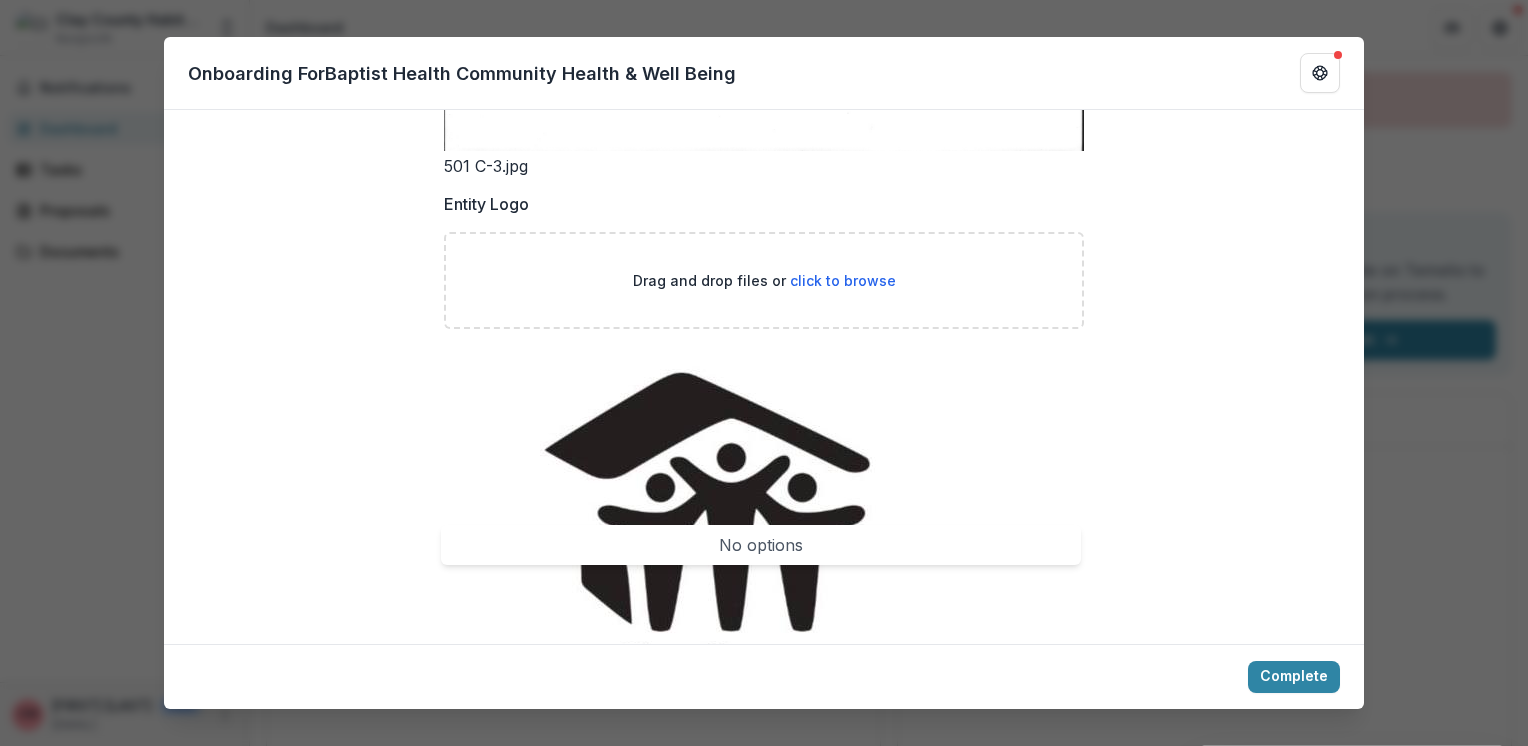 click at bounding box center [1065, 2584] 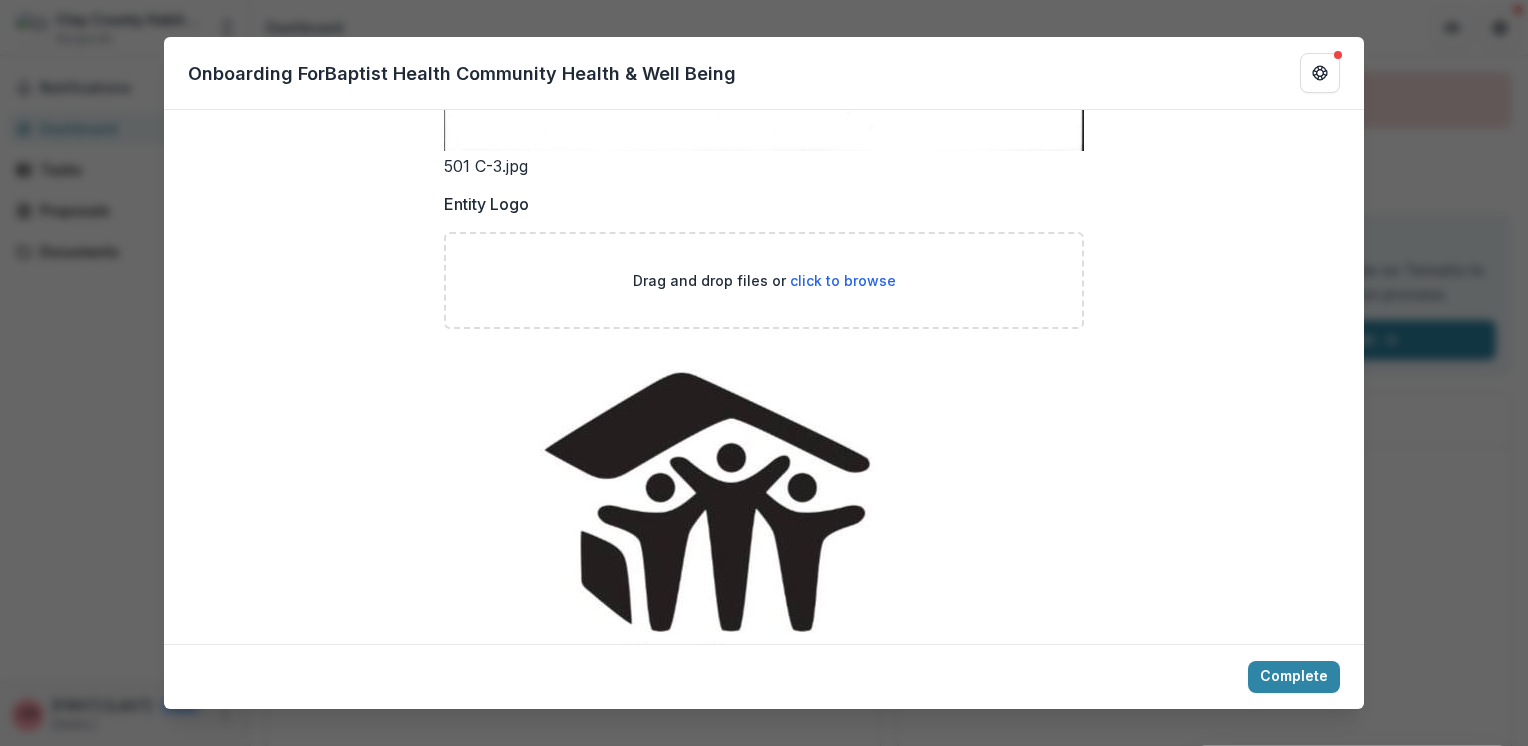 click at bounding box center (1065, 2584) 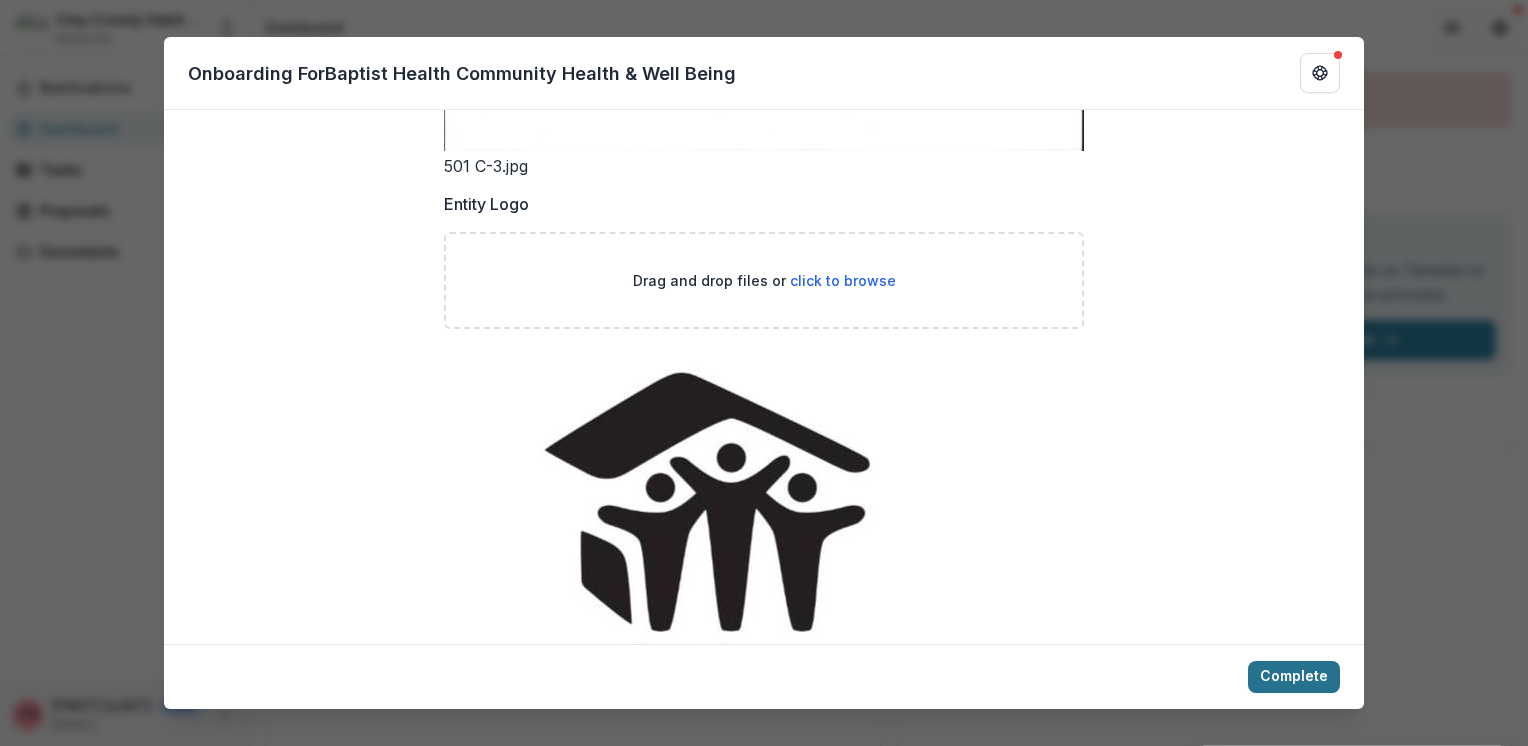 click on "Complete" at bounding box center (1294, 677) 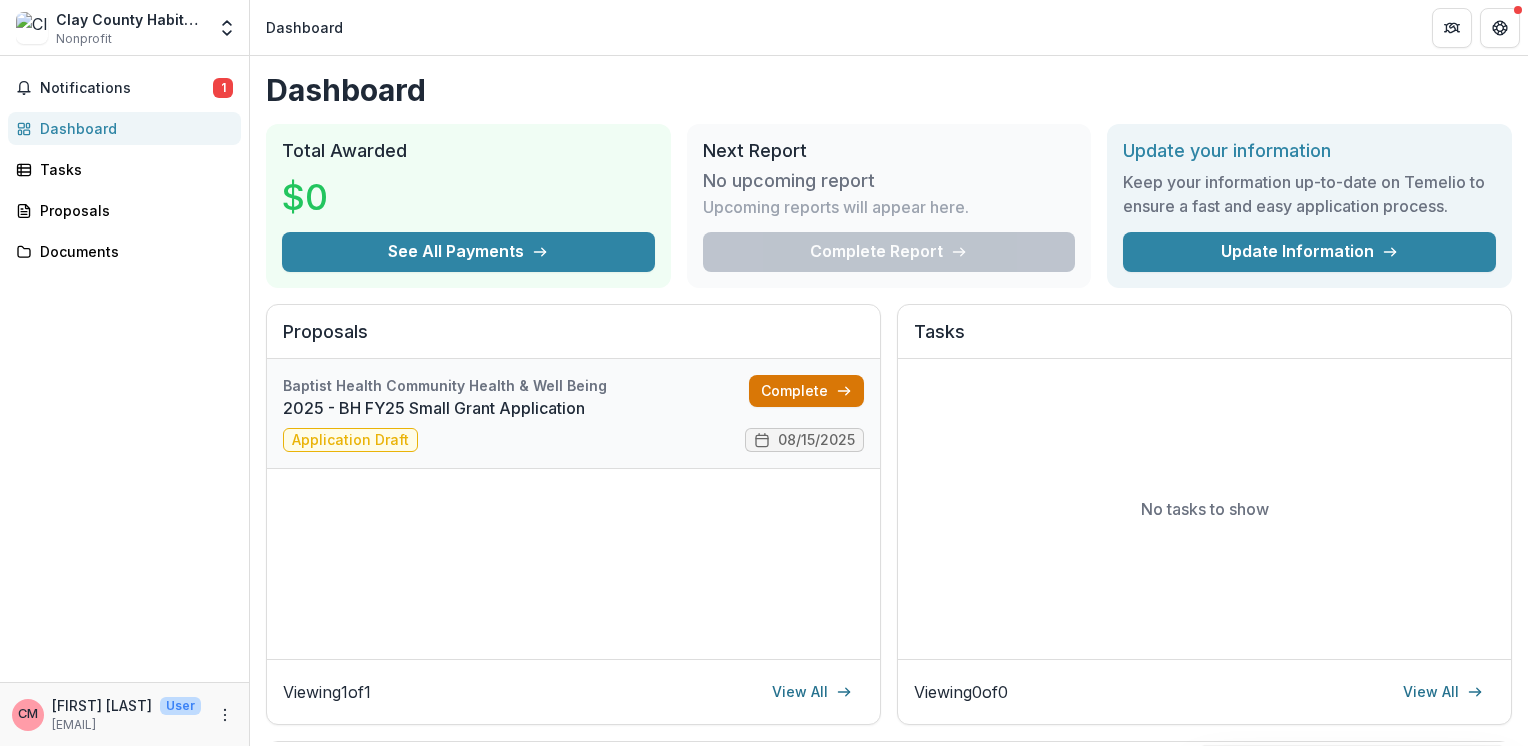 click on "Complete" at bounding box center [806, 391] 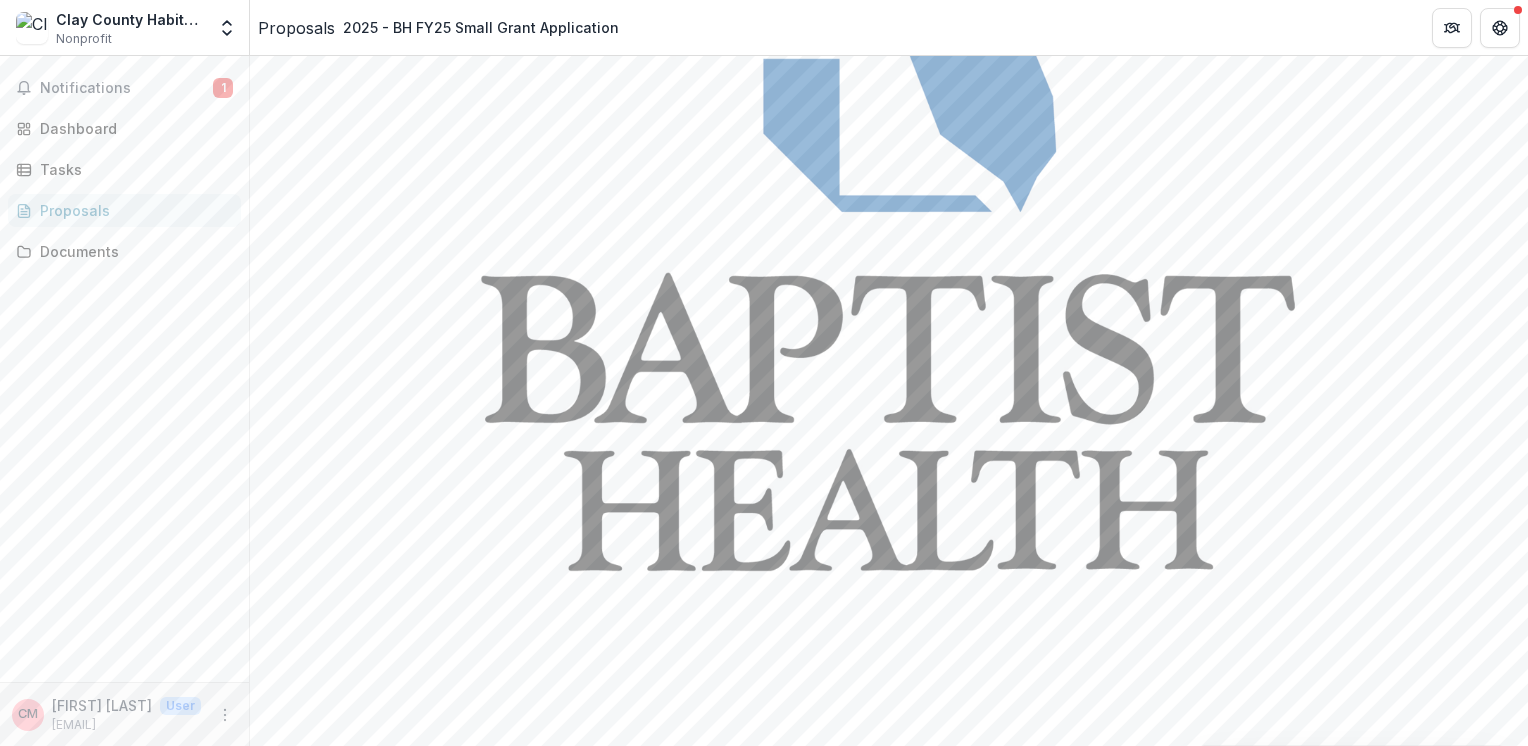 scroll, scrollTop: 668, scrollLeft: 0, axis: vertical 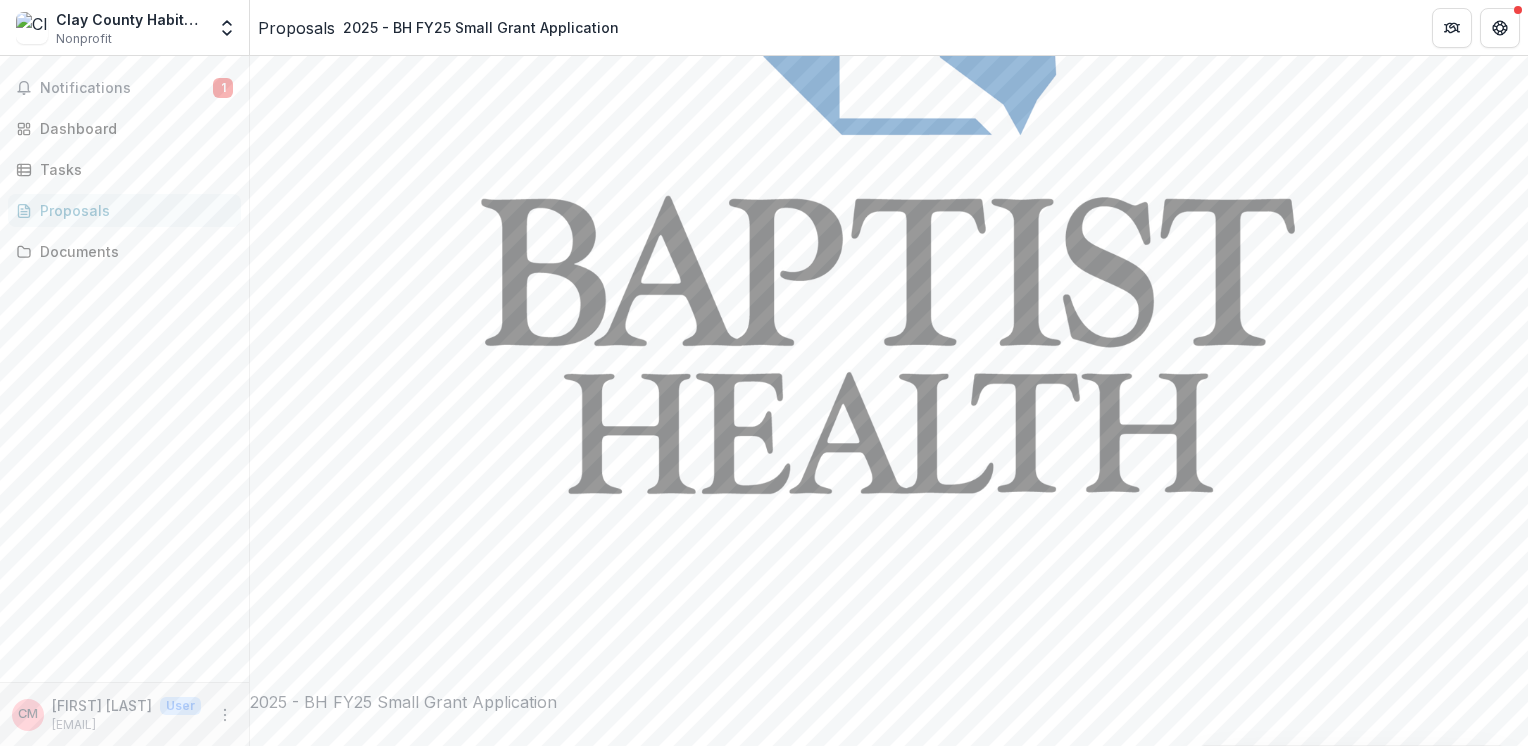 click on "Initiative Title" at bounding box center [889, 4793] 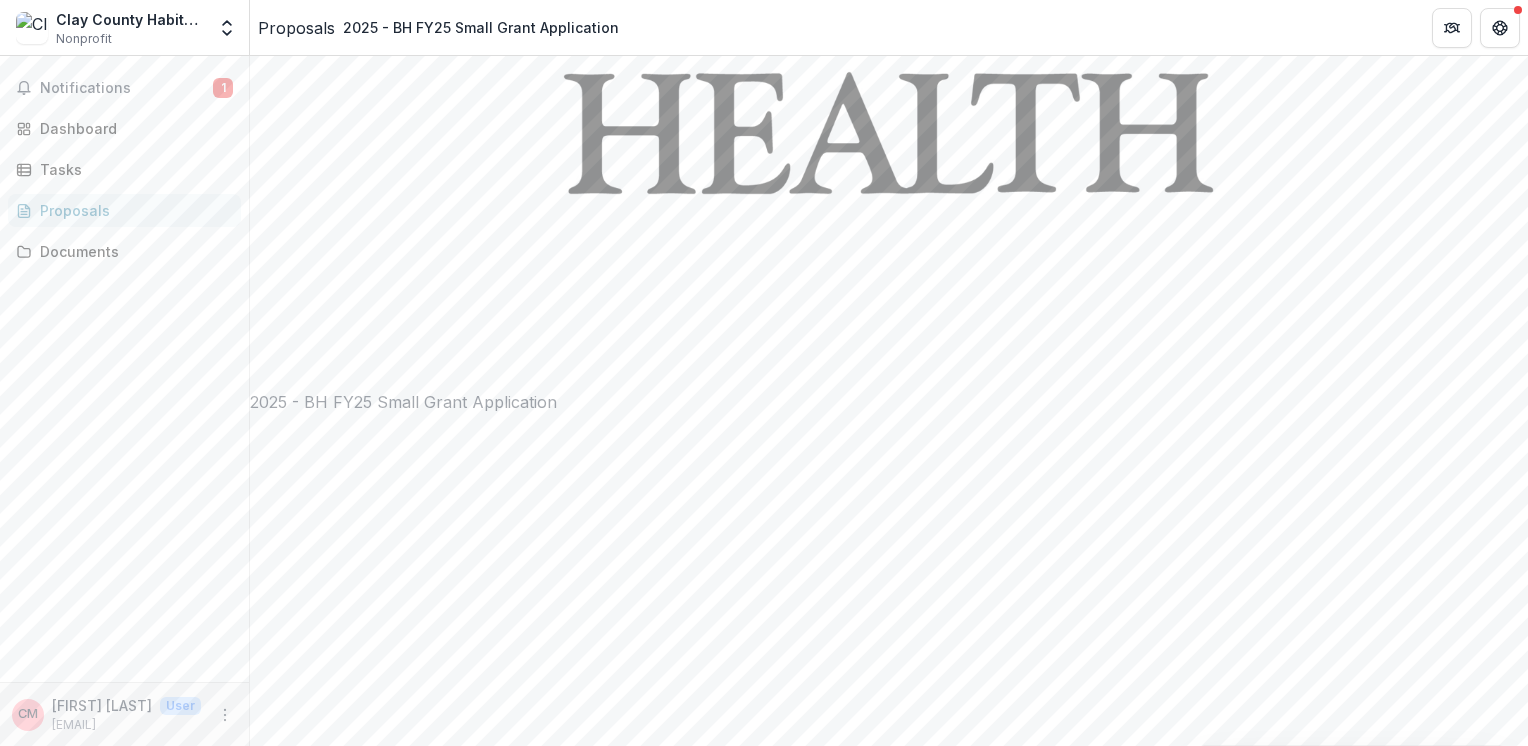 scroll, scrollTop: 868, scrollLeft: 0, axis: vertical 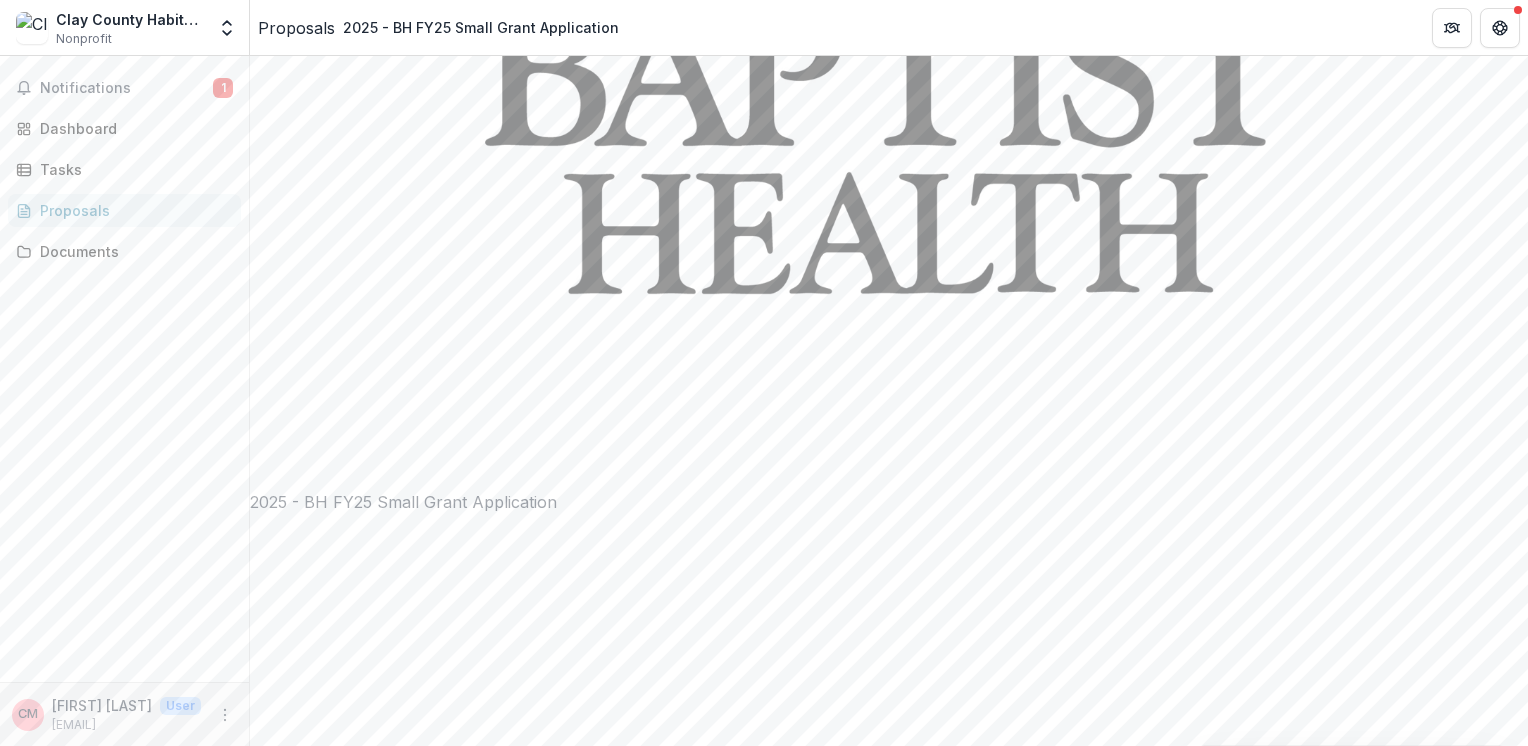 drag, startPoint x: 364, startPoint y: 182, endPoint x: 464, endPoint y: 233, distance: 112.25417 